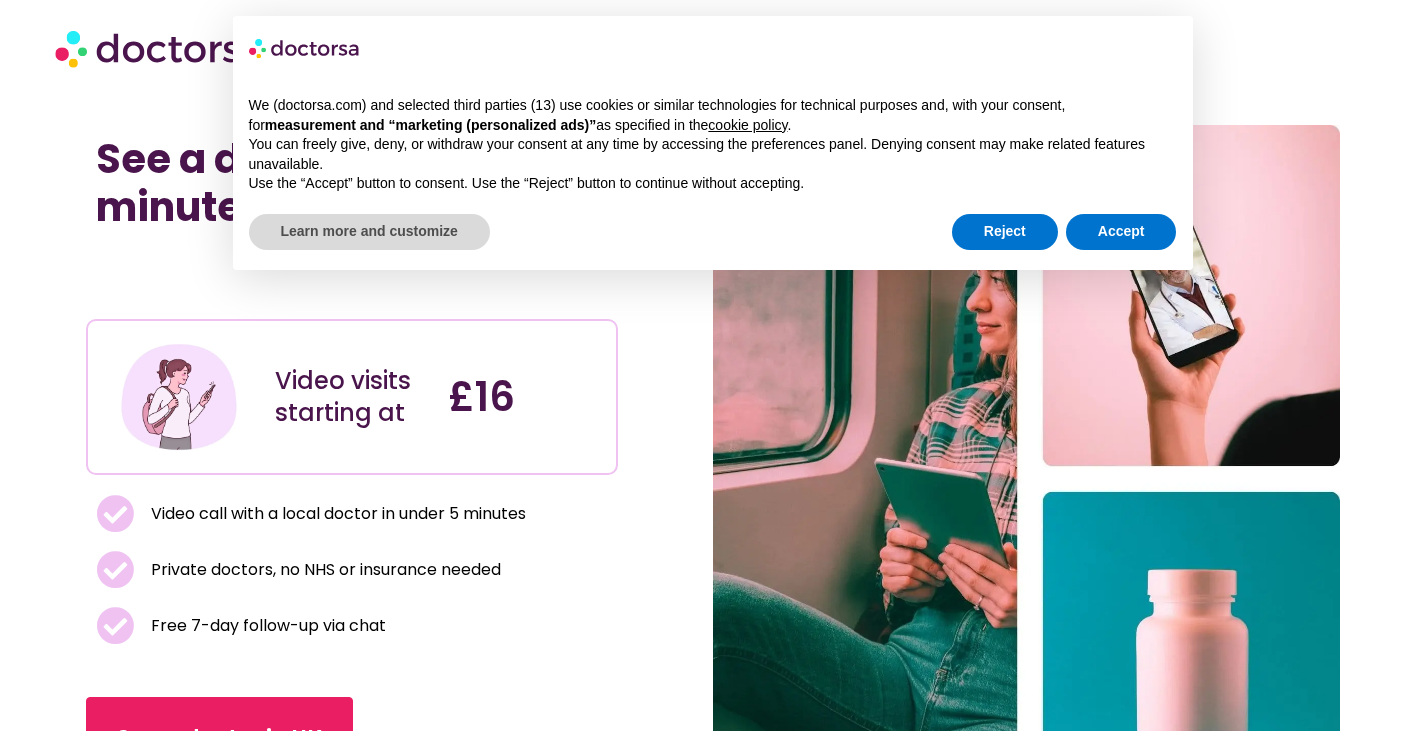scroll, scrollTop: 0, scrollLeft: 0, axis: both 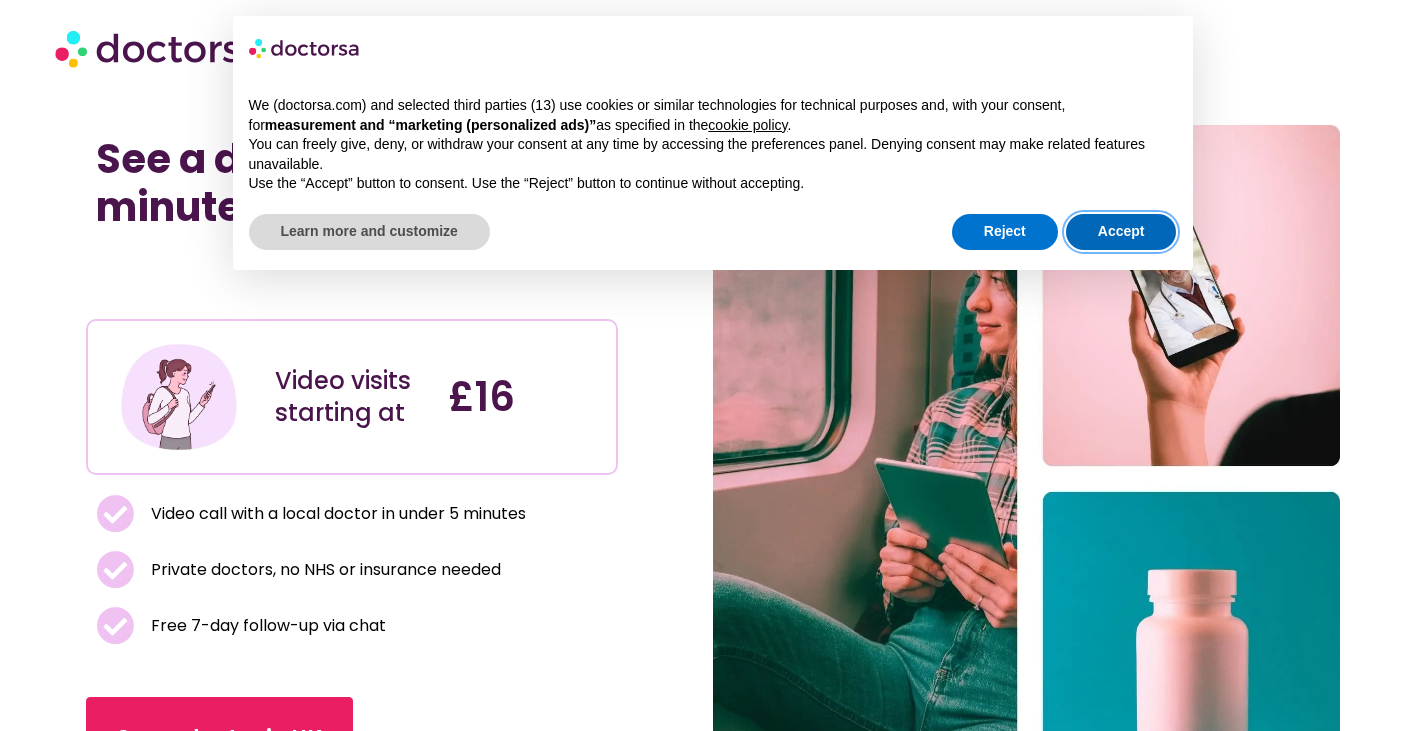 click on "Accept" at bounding box center [1121, 232] 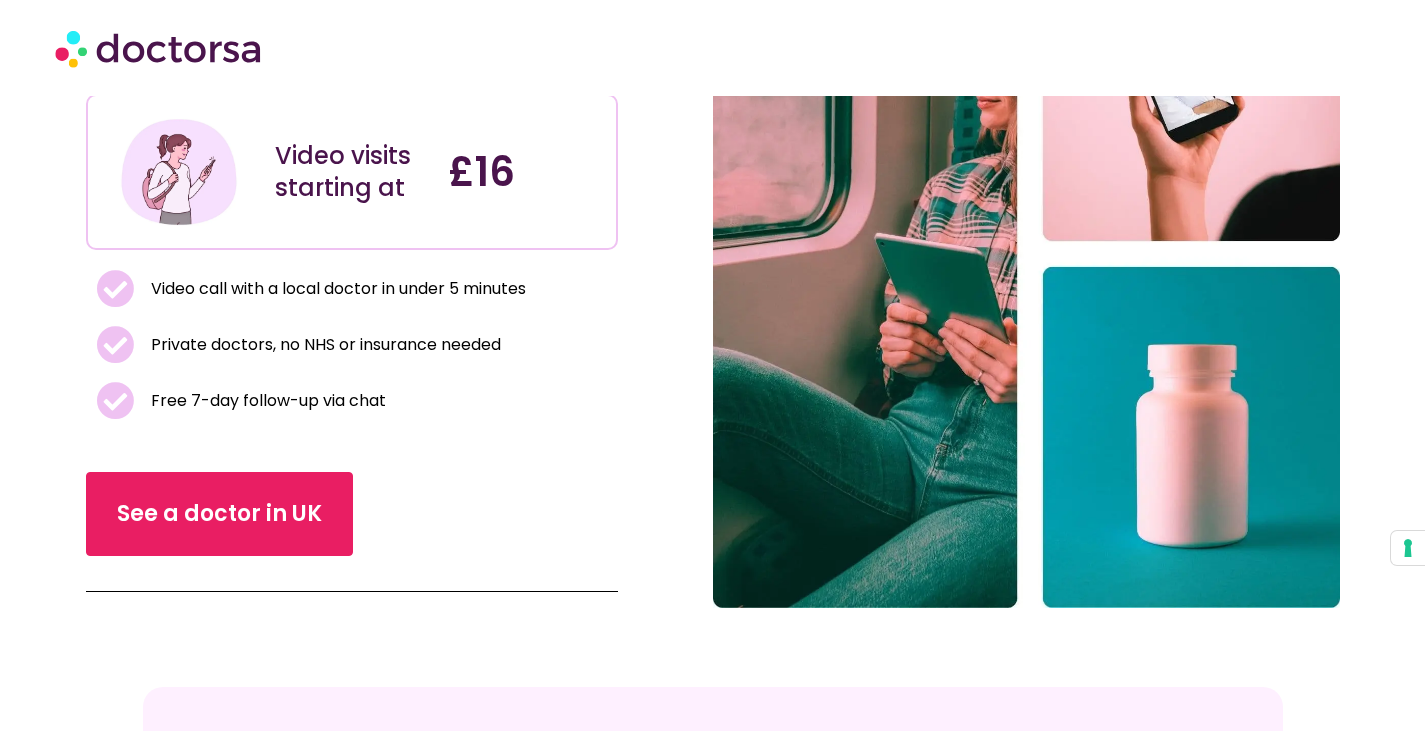 scroll, scrollTop: 226, scrollLeft: 0, axis: vertical 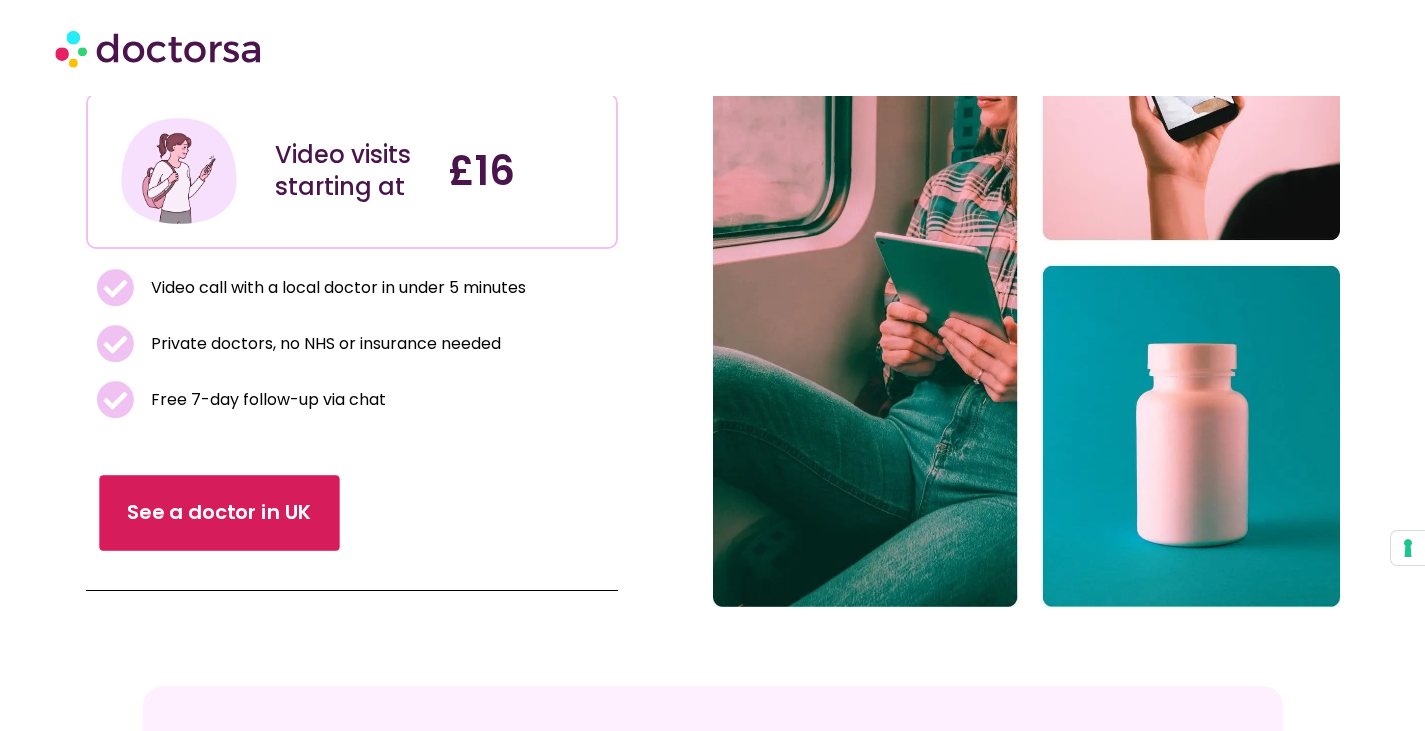 click on "See a doctor in UK" at bounding box center [219, 514] 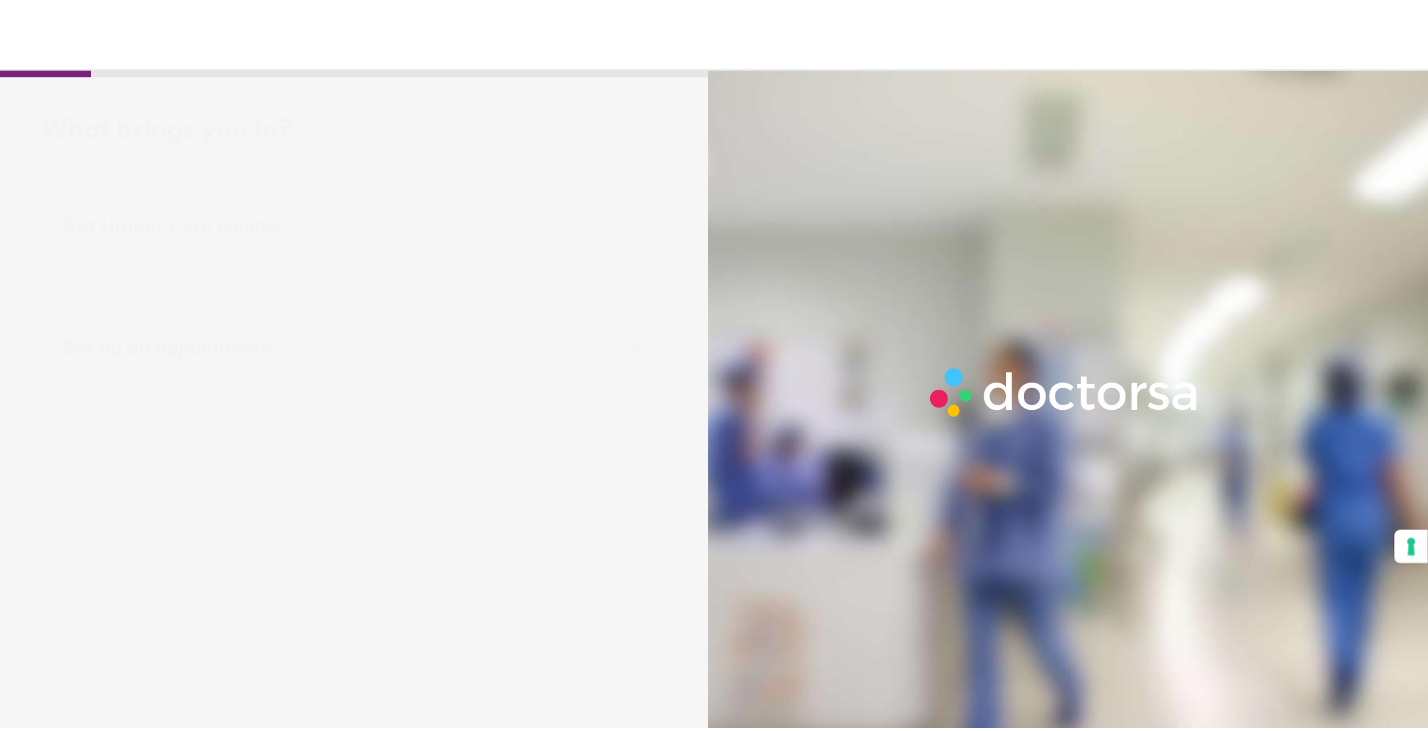 scroll, scrollTop: 0, scrollLeft: 0, axis: both 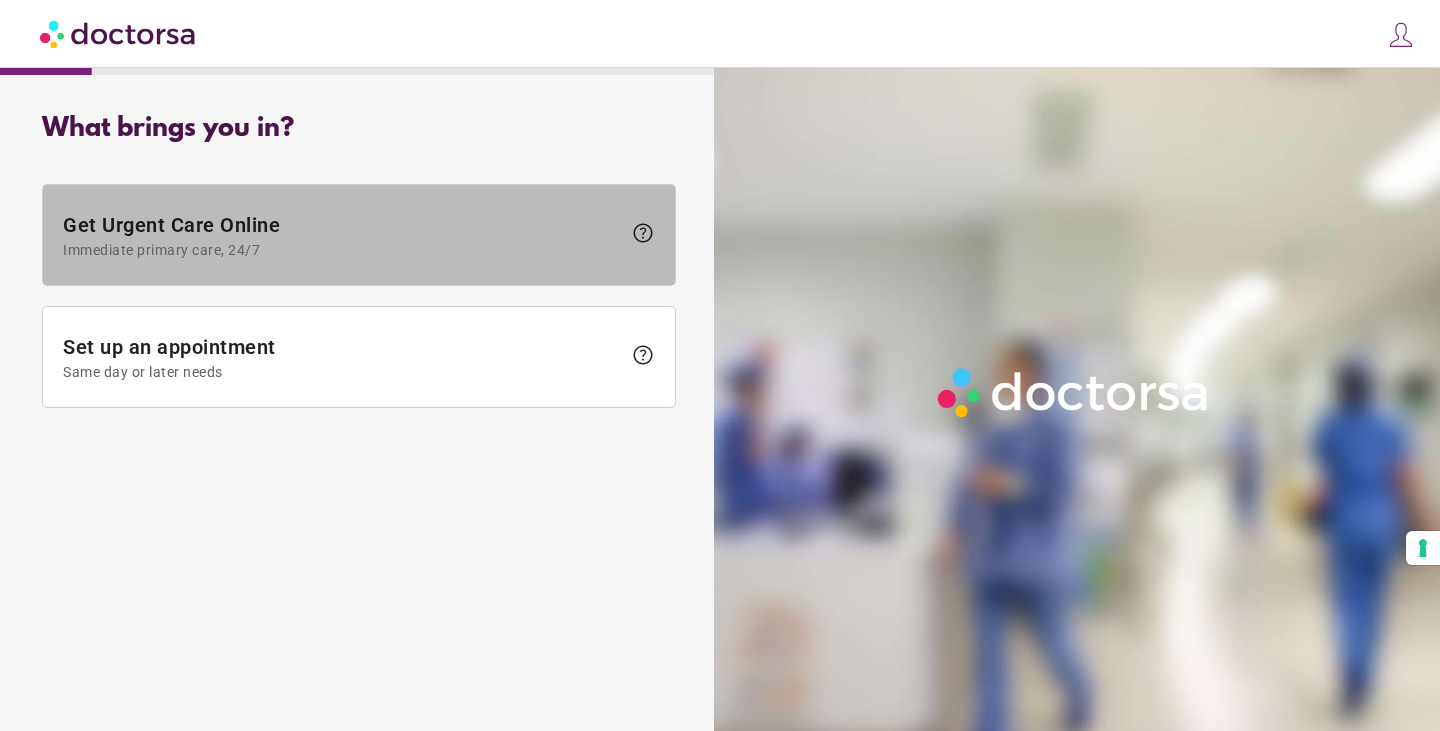 click on "Immediate primary care, 24/7" at bounding box center [342, 250] 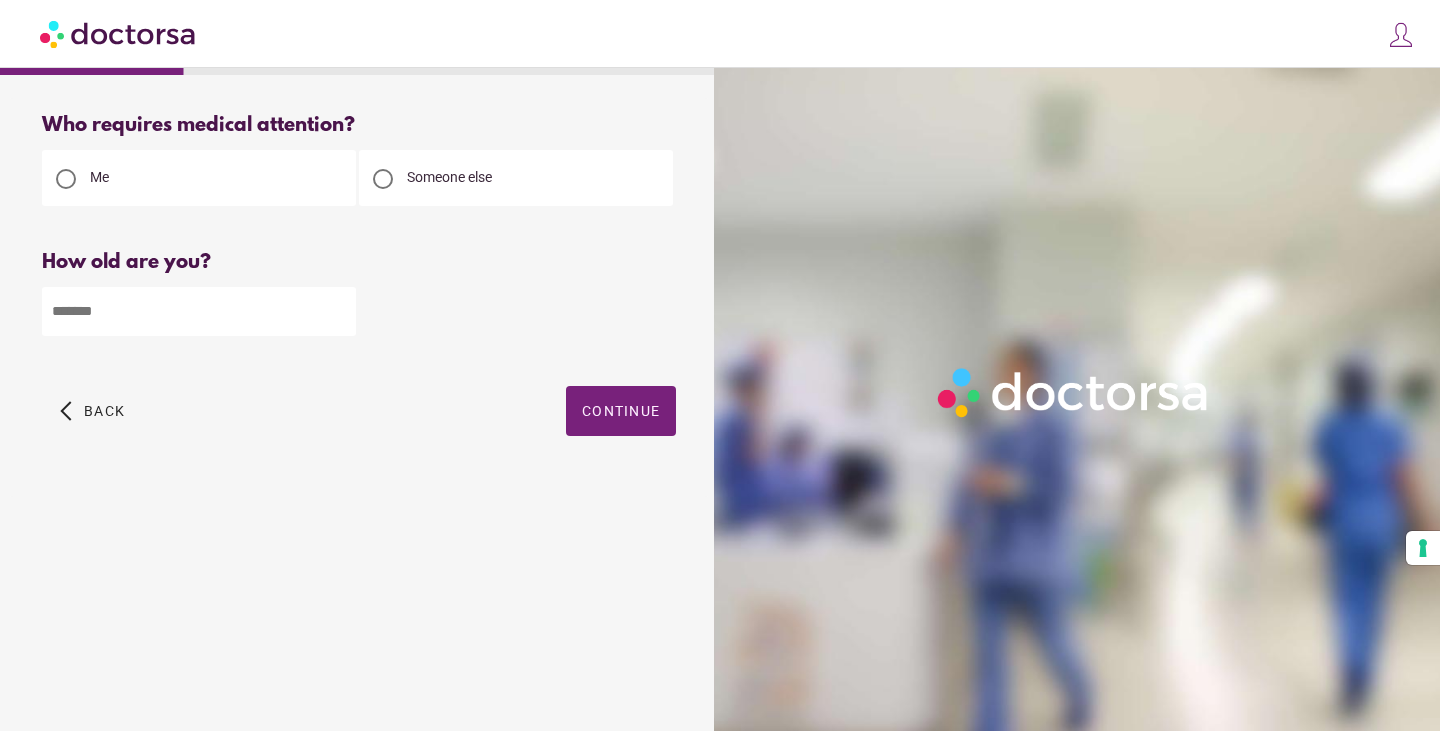 click at bounding box center (199, 311) 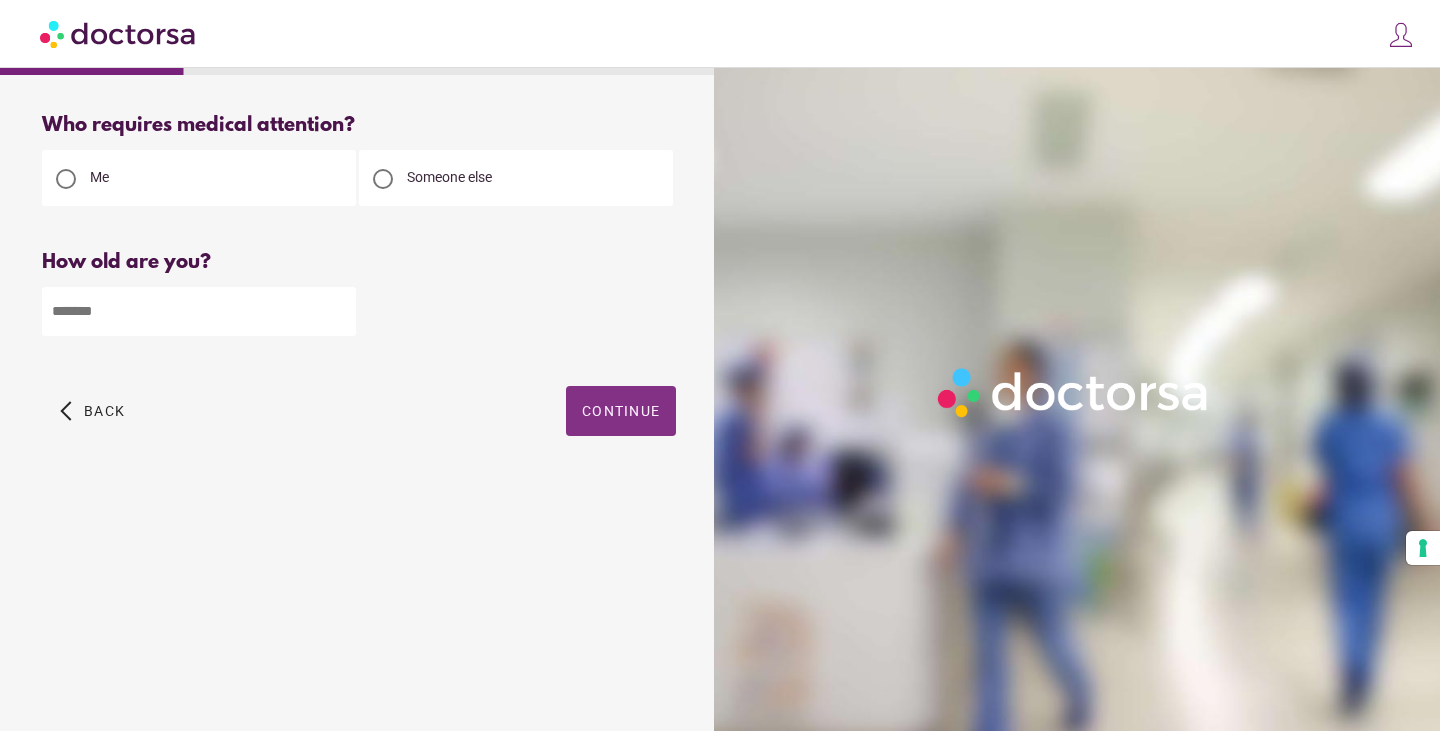 type on "**" 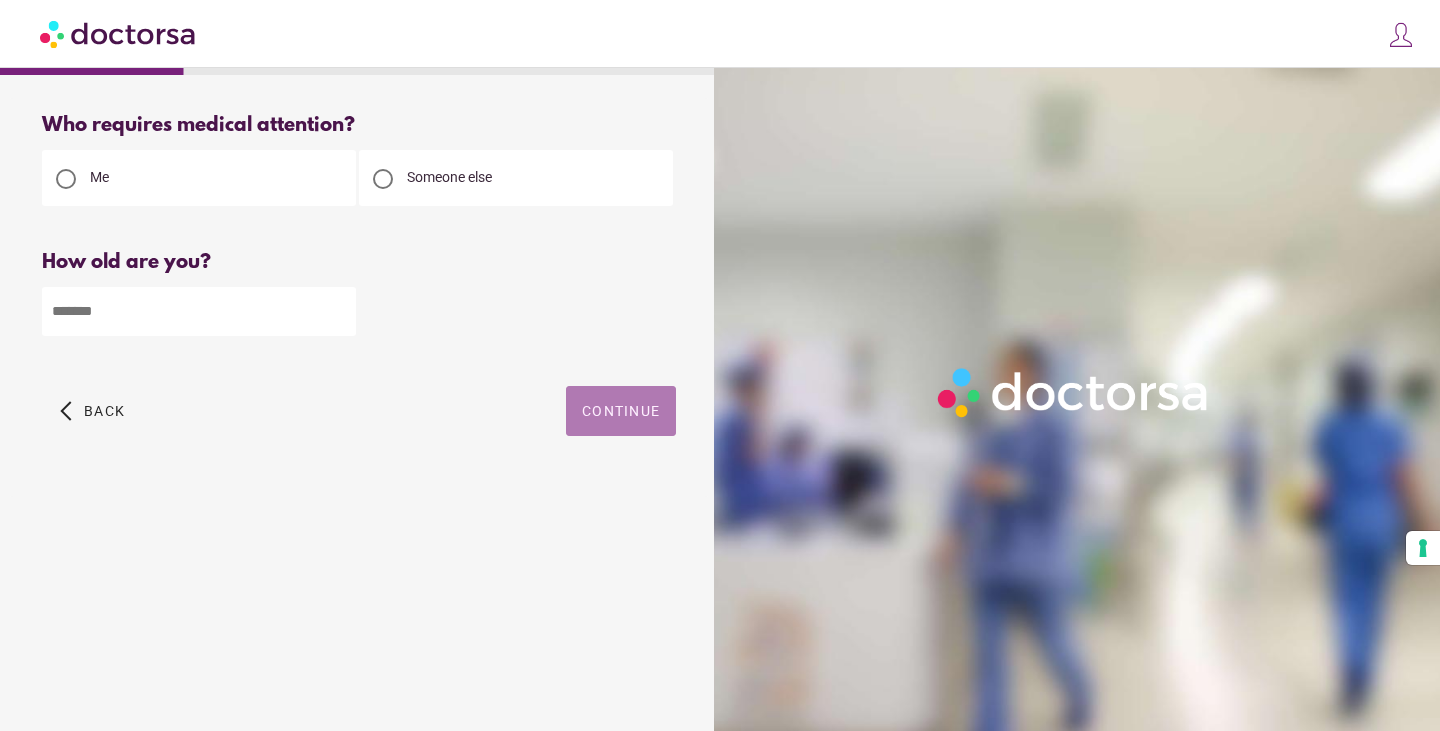 click at bounding box center [621, 411] 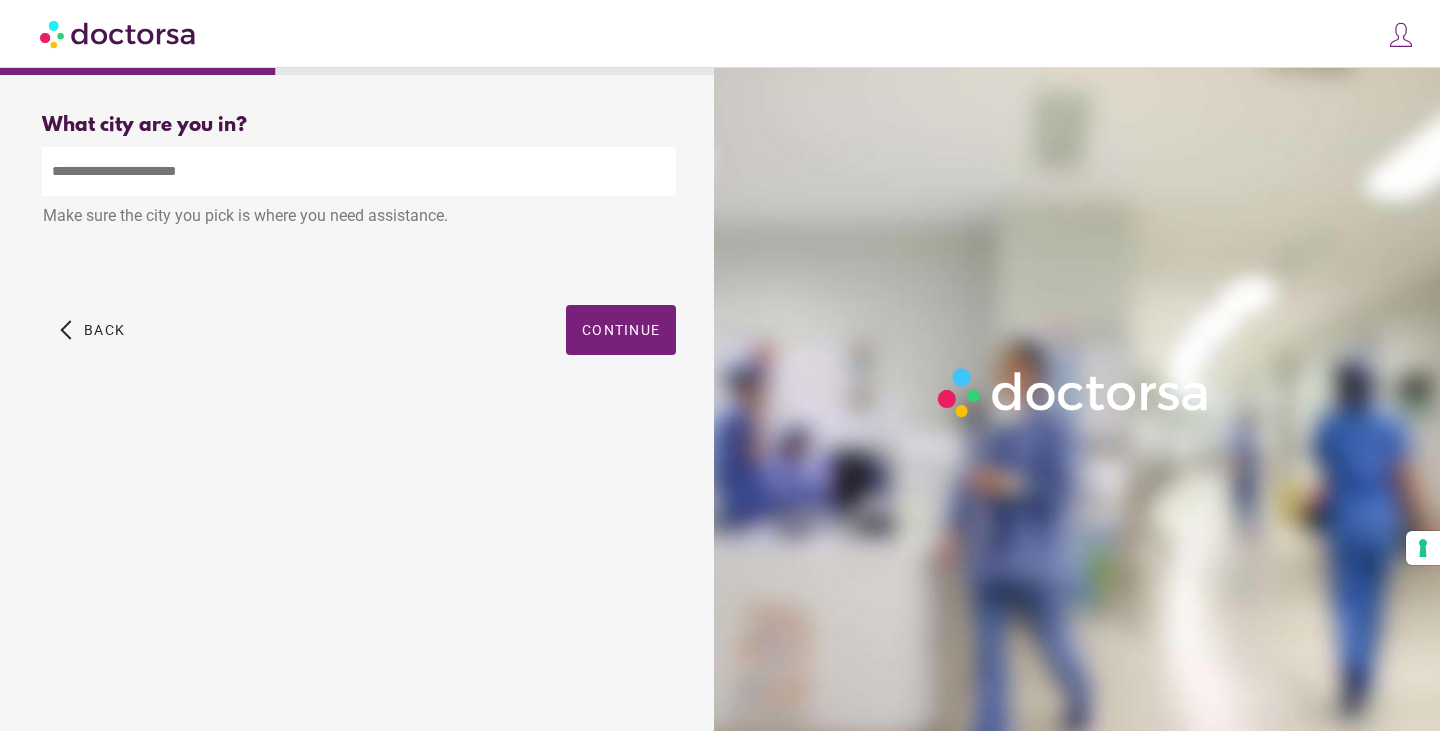 click at bounding box center [359, 171] 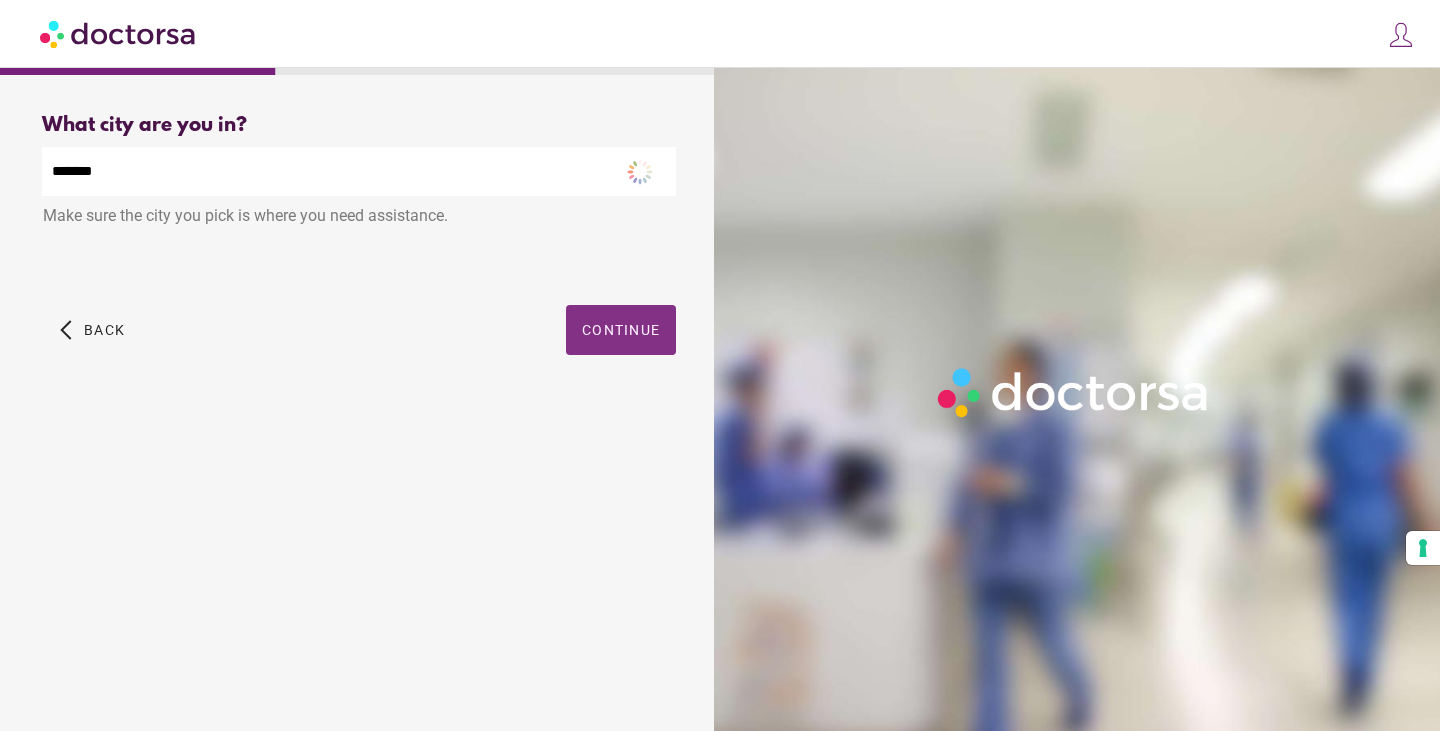 type on "**********" 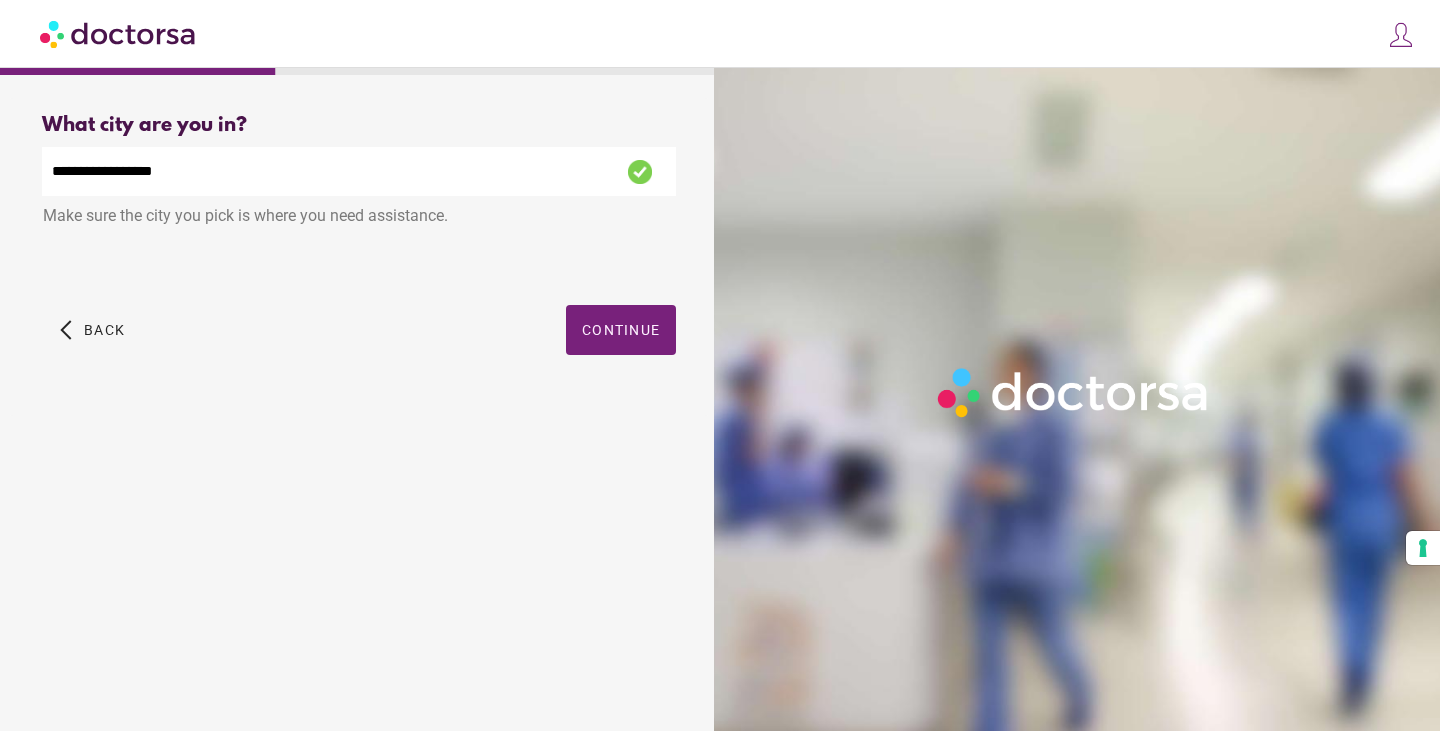click on "**********" at bounding box center (359, 171) 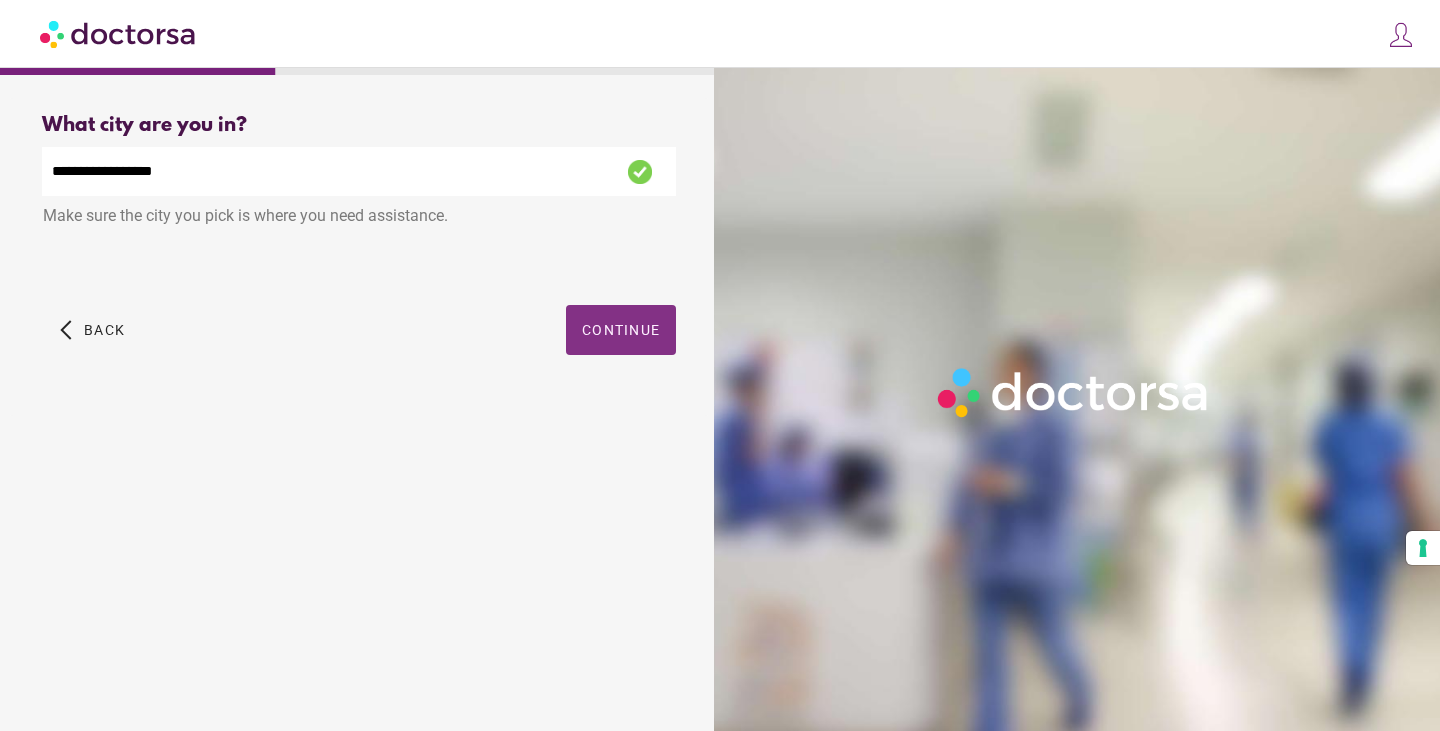 click at bounding box center (621, 330) 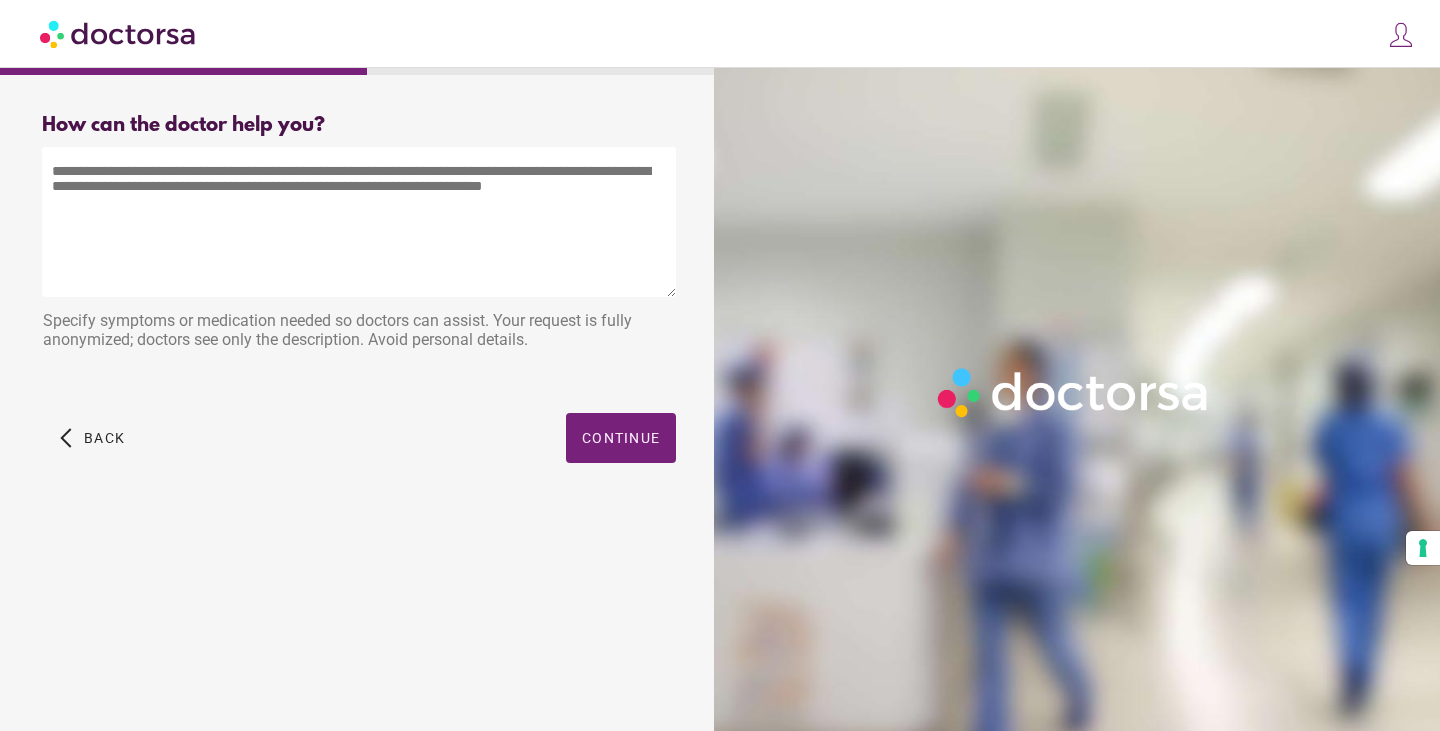 click at bounding box center [359, 222] 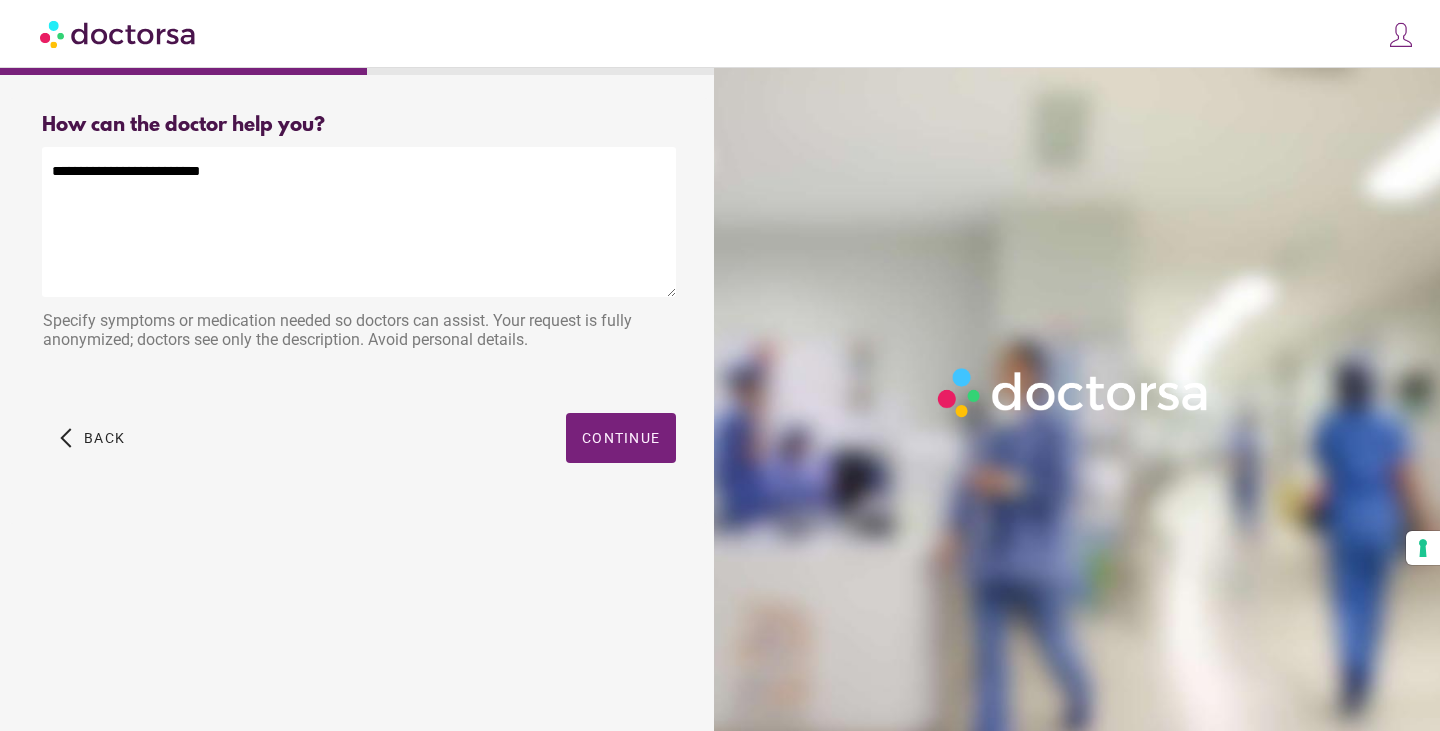 click on "**********" at bounding box center (359, 311) 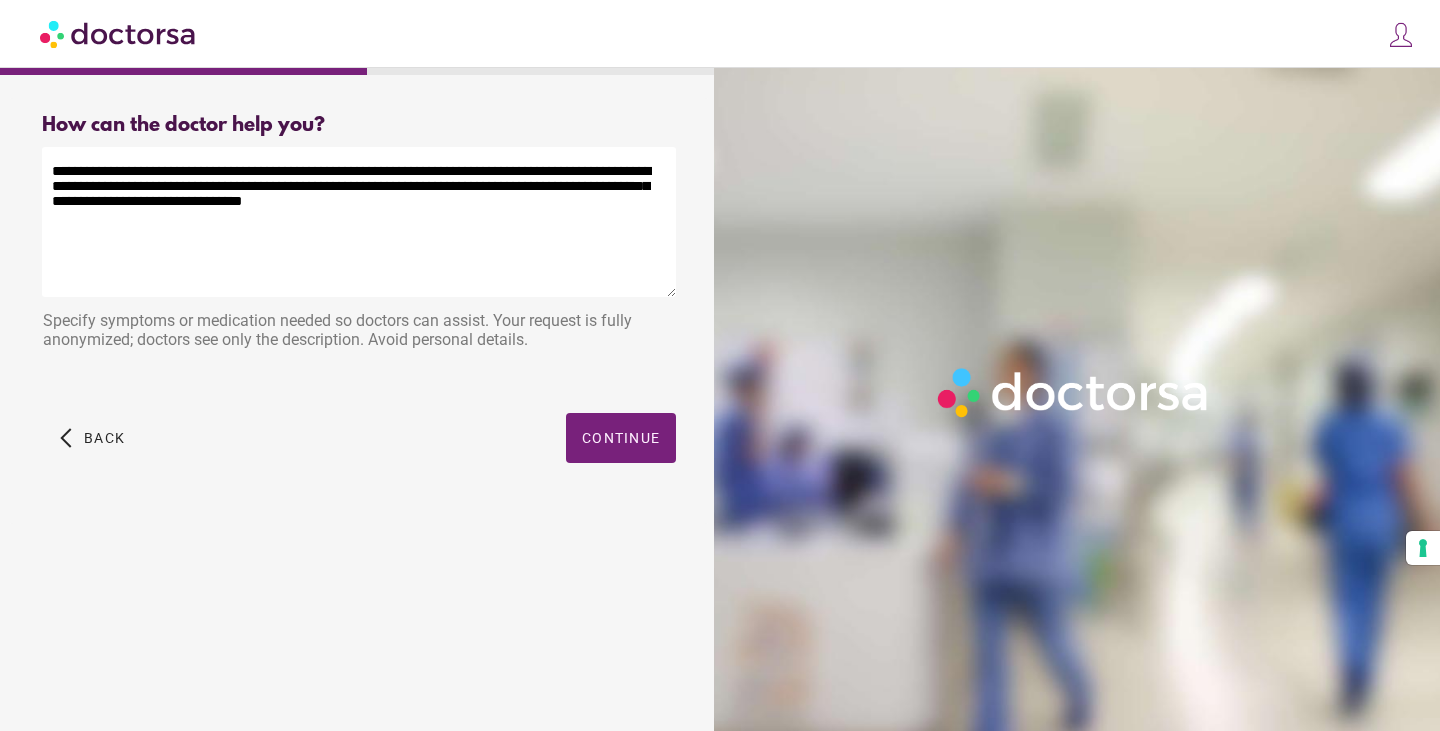 click on "**********" at bounding box center (359, 222) 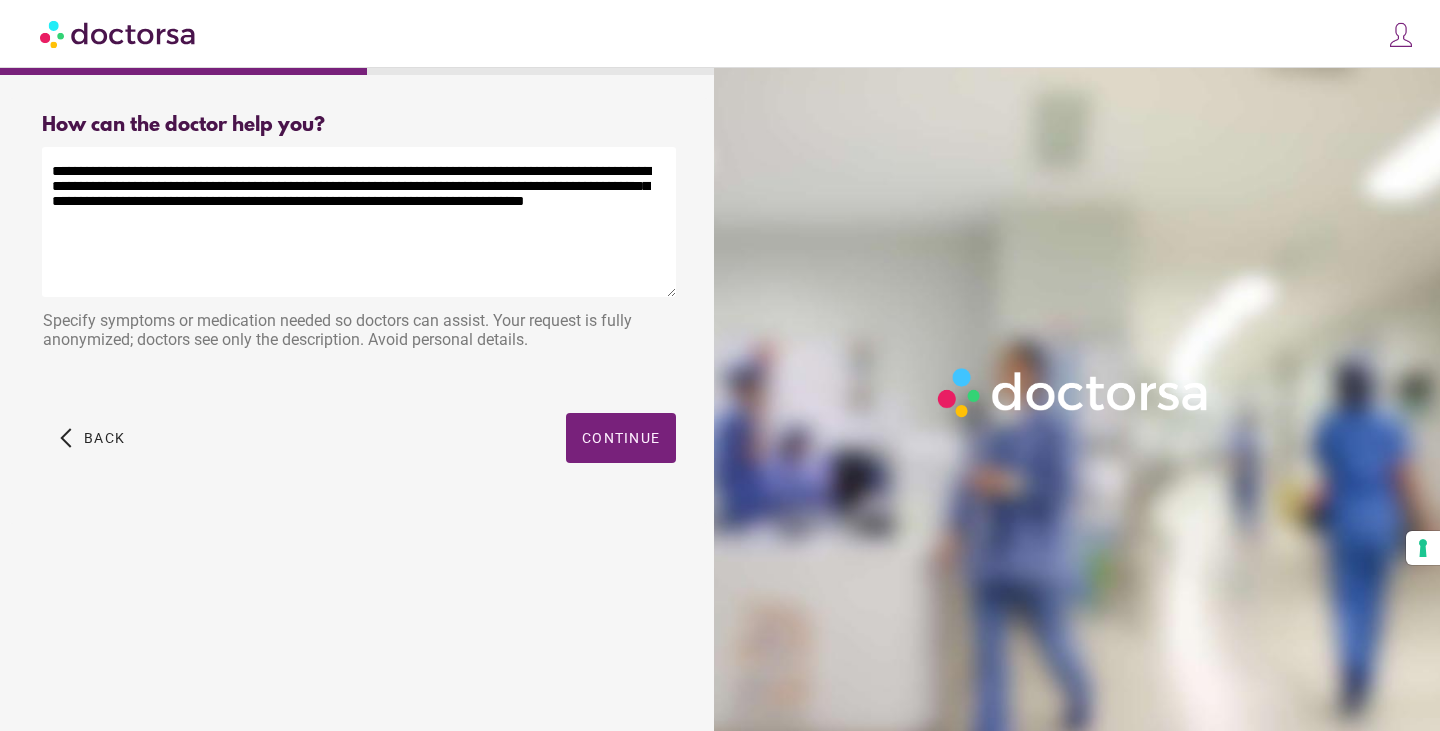 click on "**********" at bounding box center (359, 222) 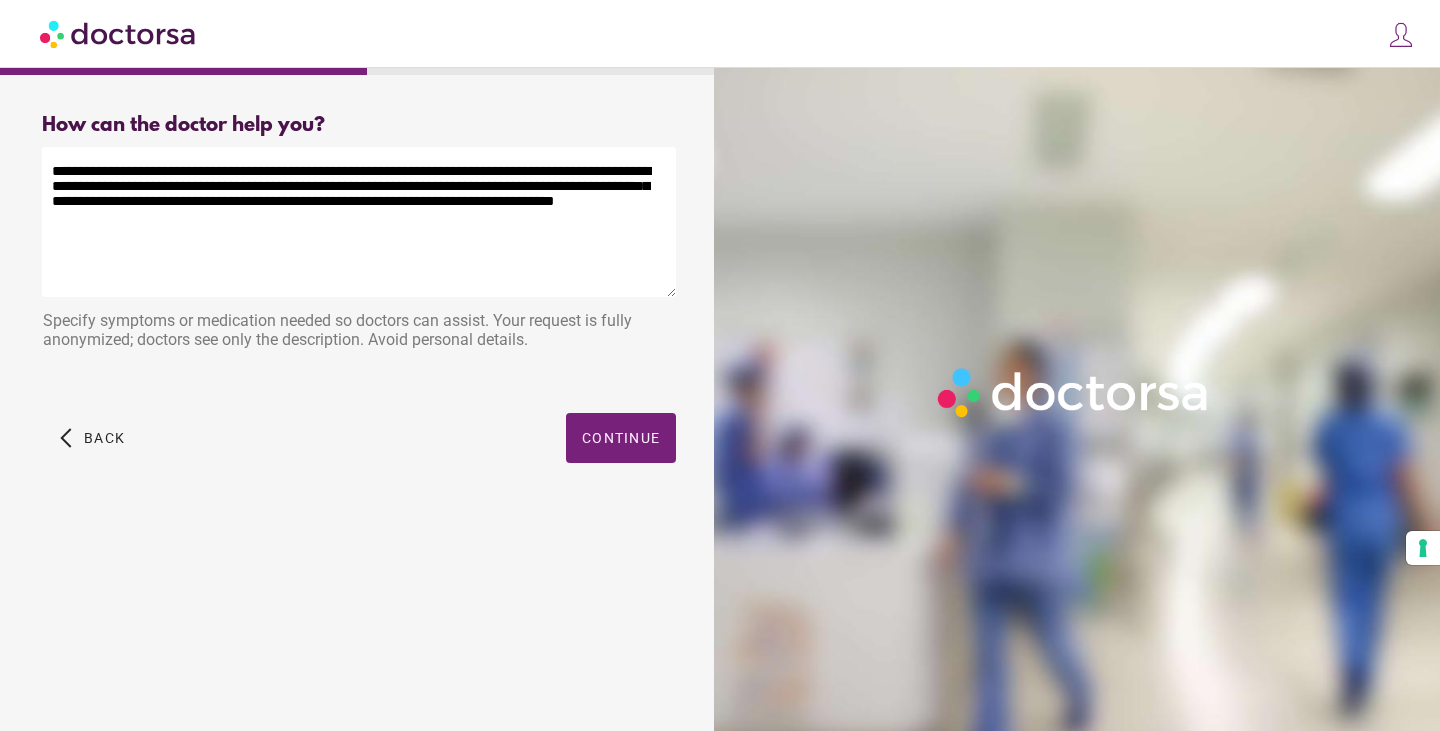 click on "**********" at bounding box center [359, 222] 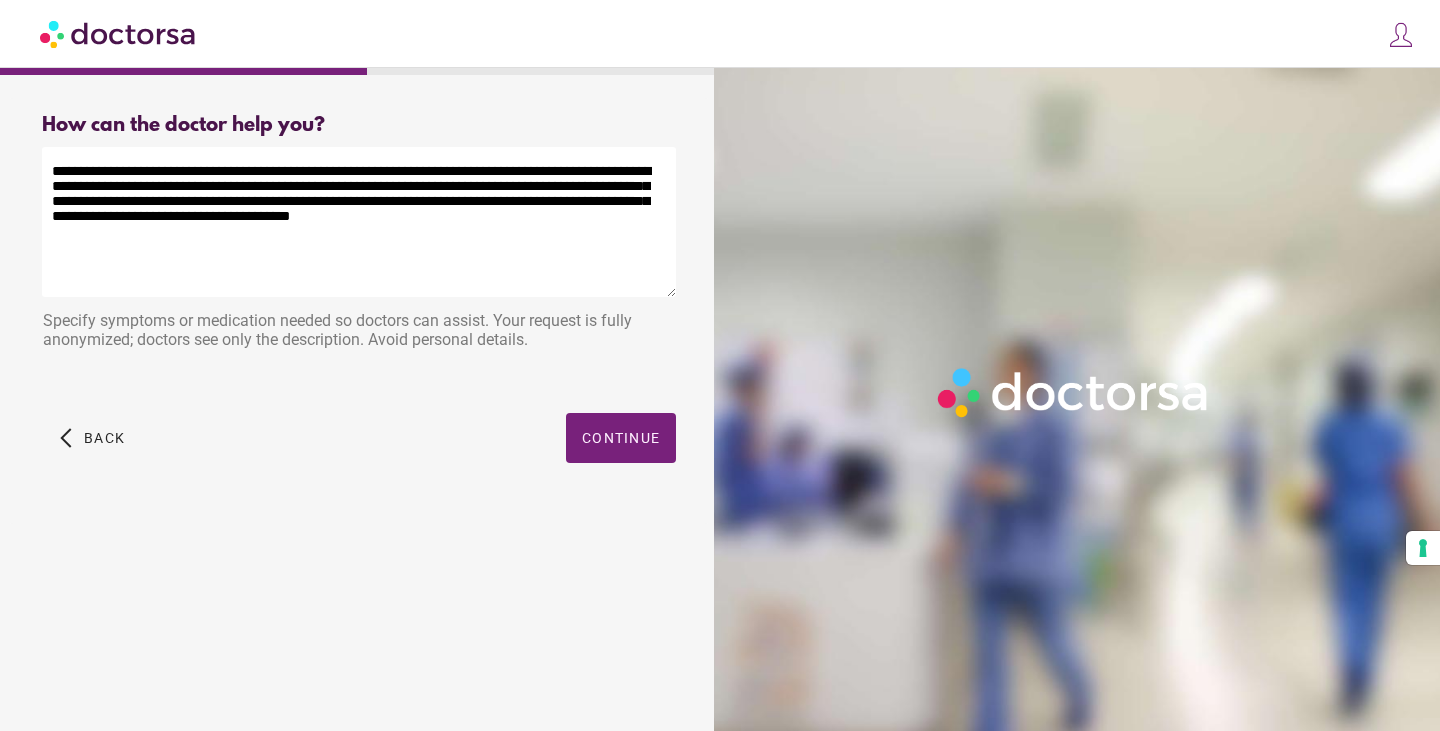 click on "**********" at bounding box center [359, 222] 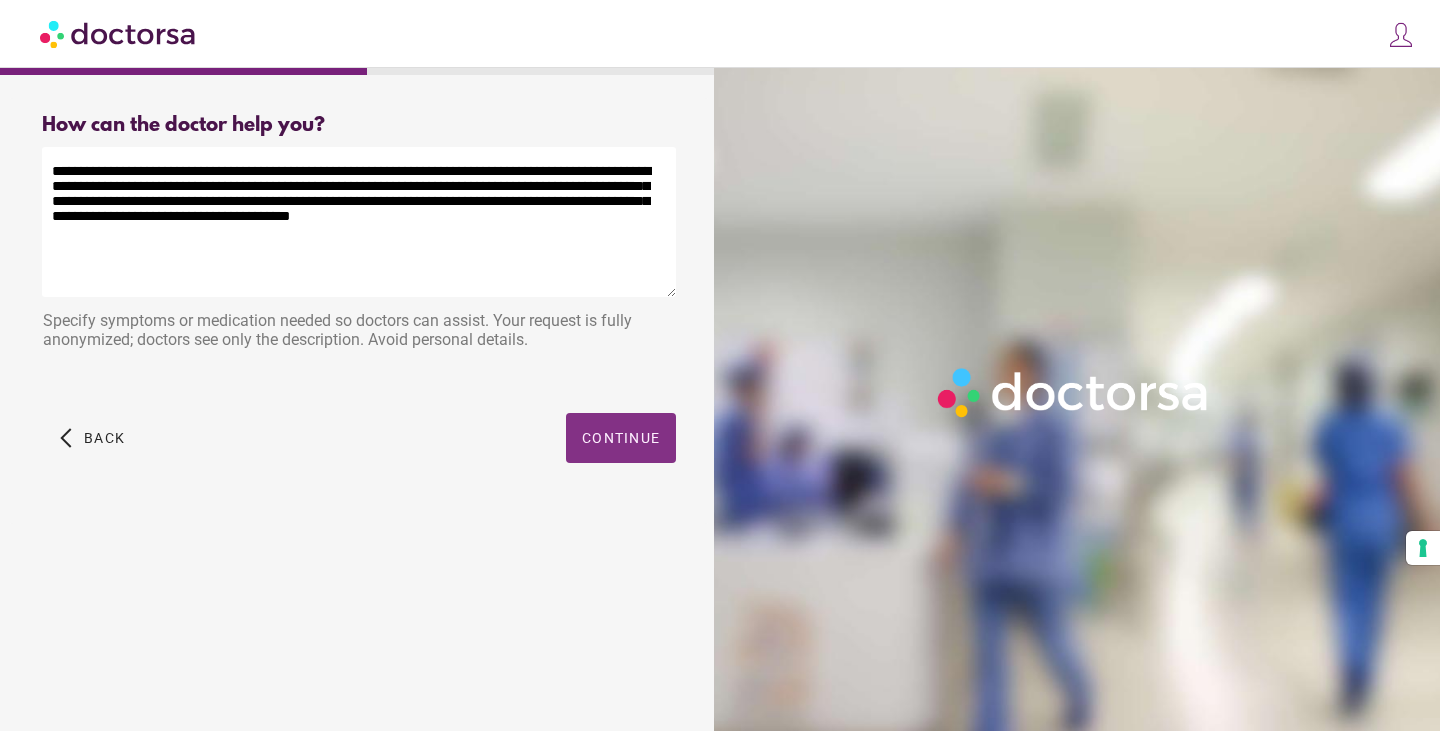 type on "**********" 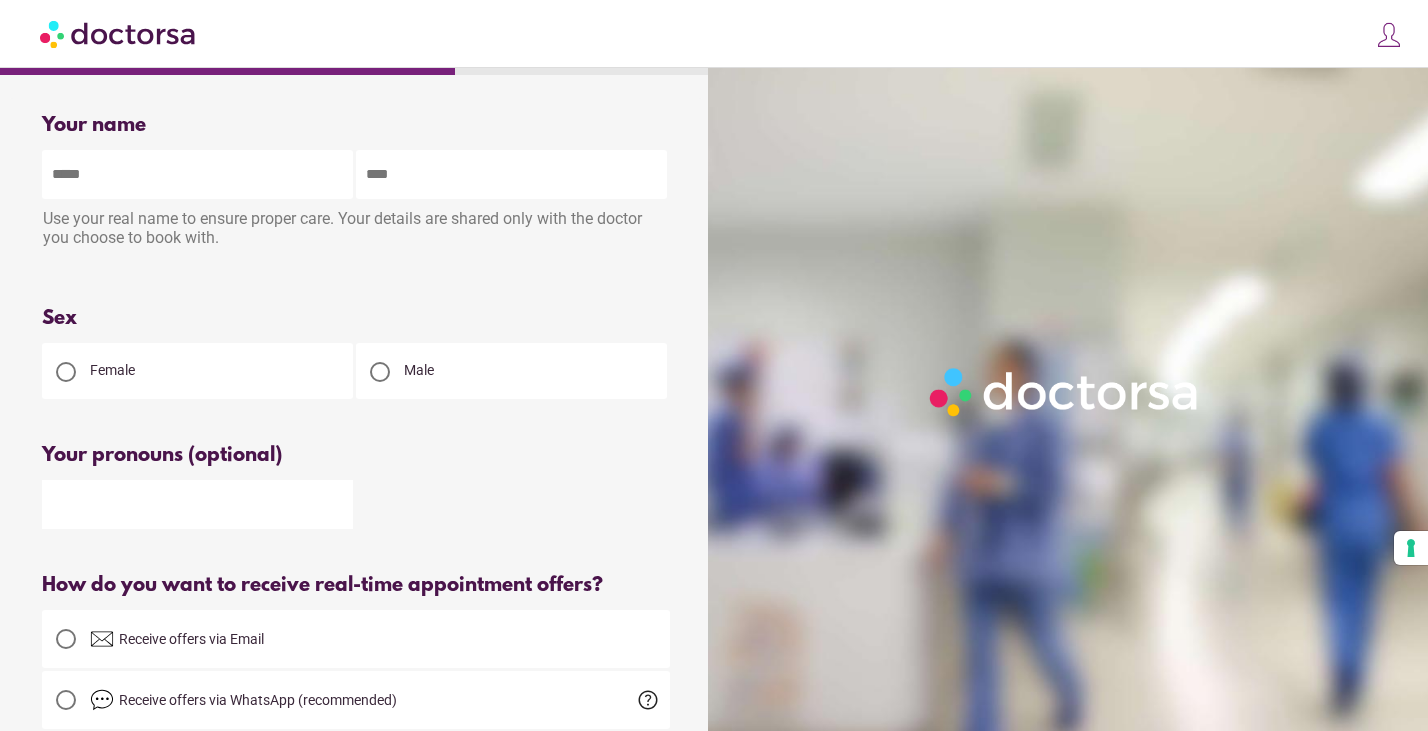 click at bounding box center (197, 174) 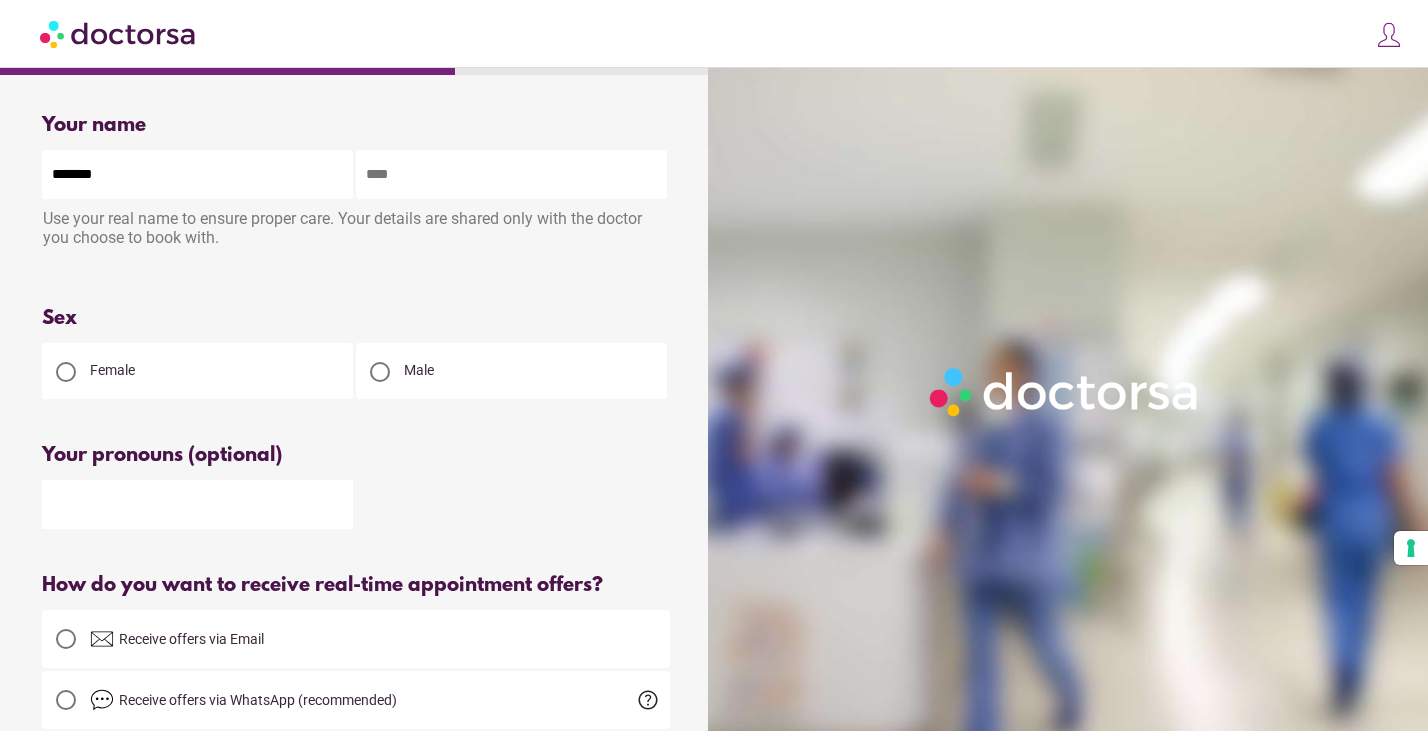 type on "****" 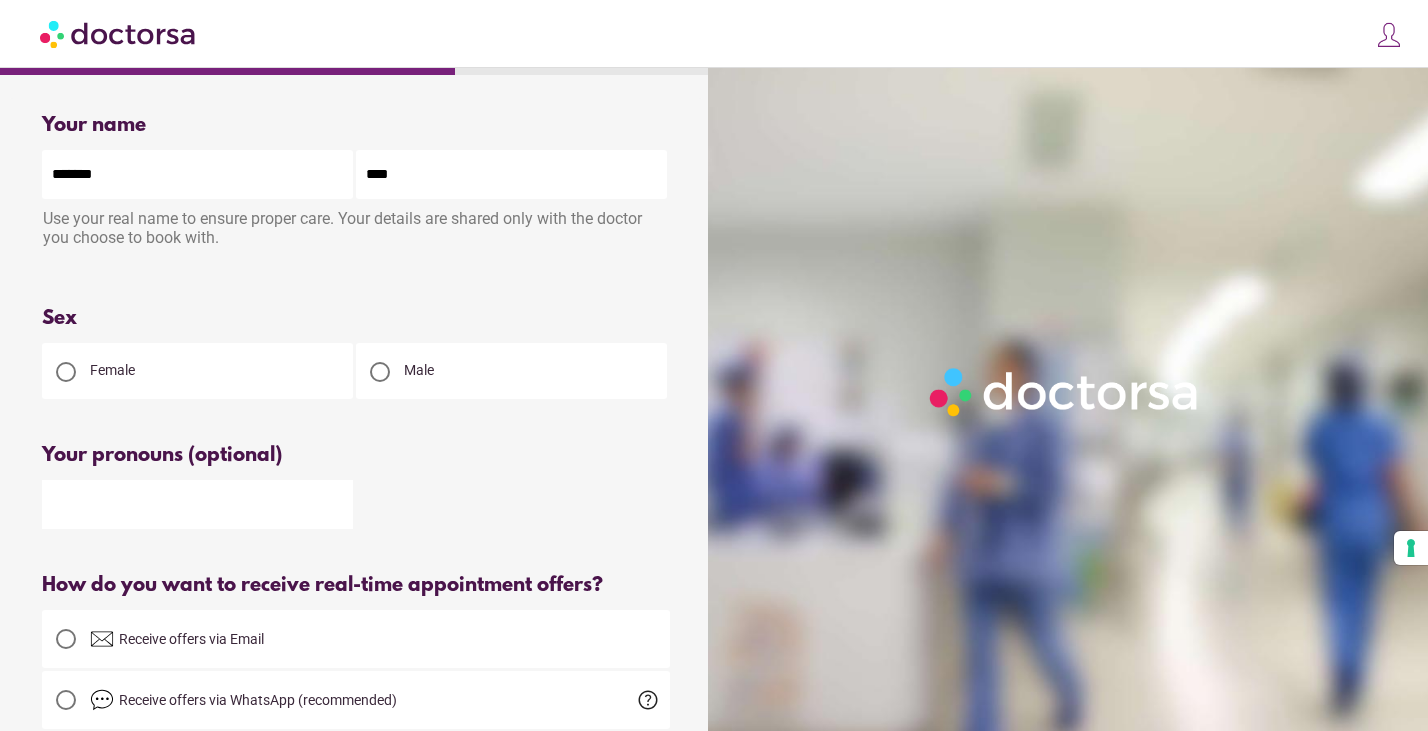 type on "**********" 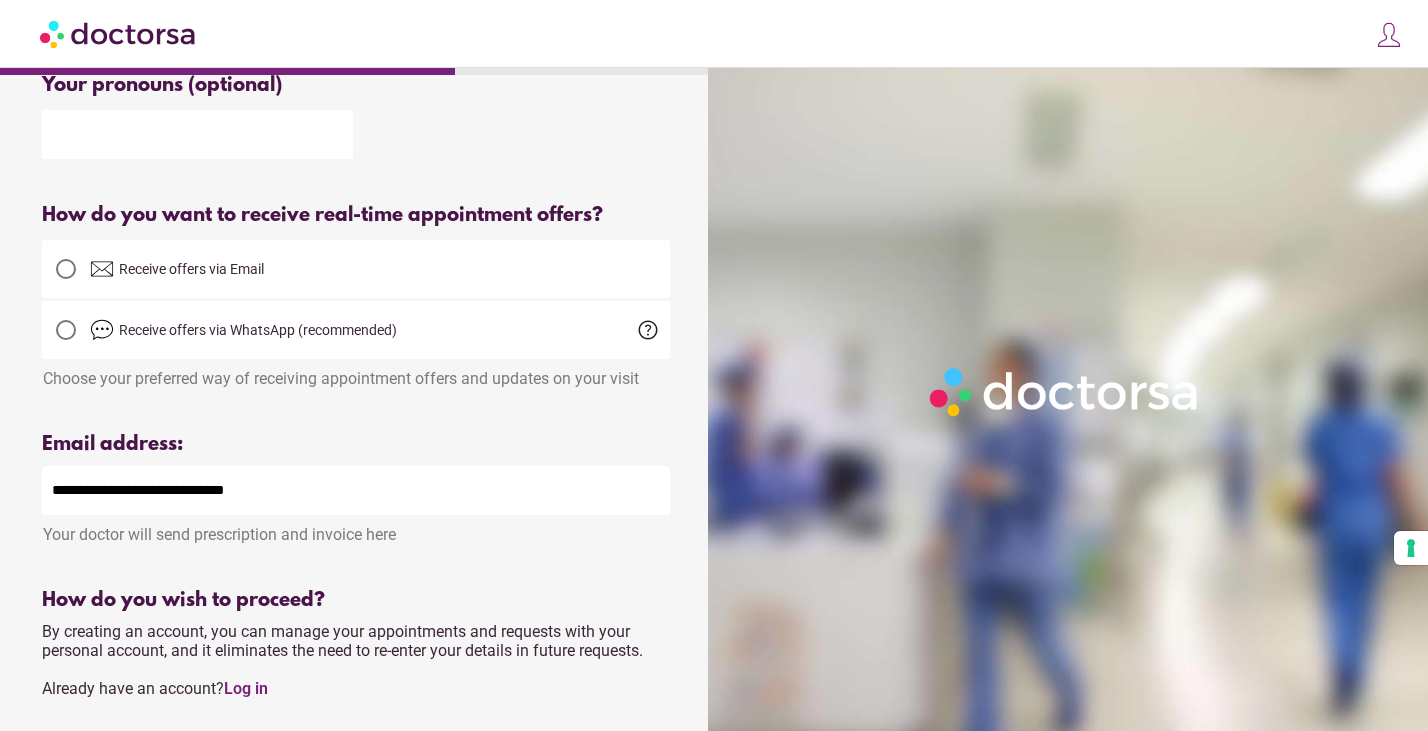 scroll, scrollTop: 371, scrollLeft: 0, axis: vertical 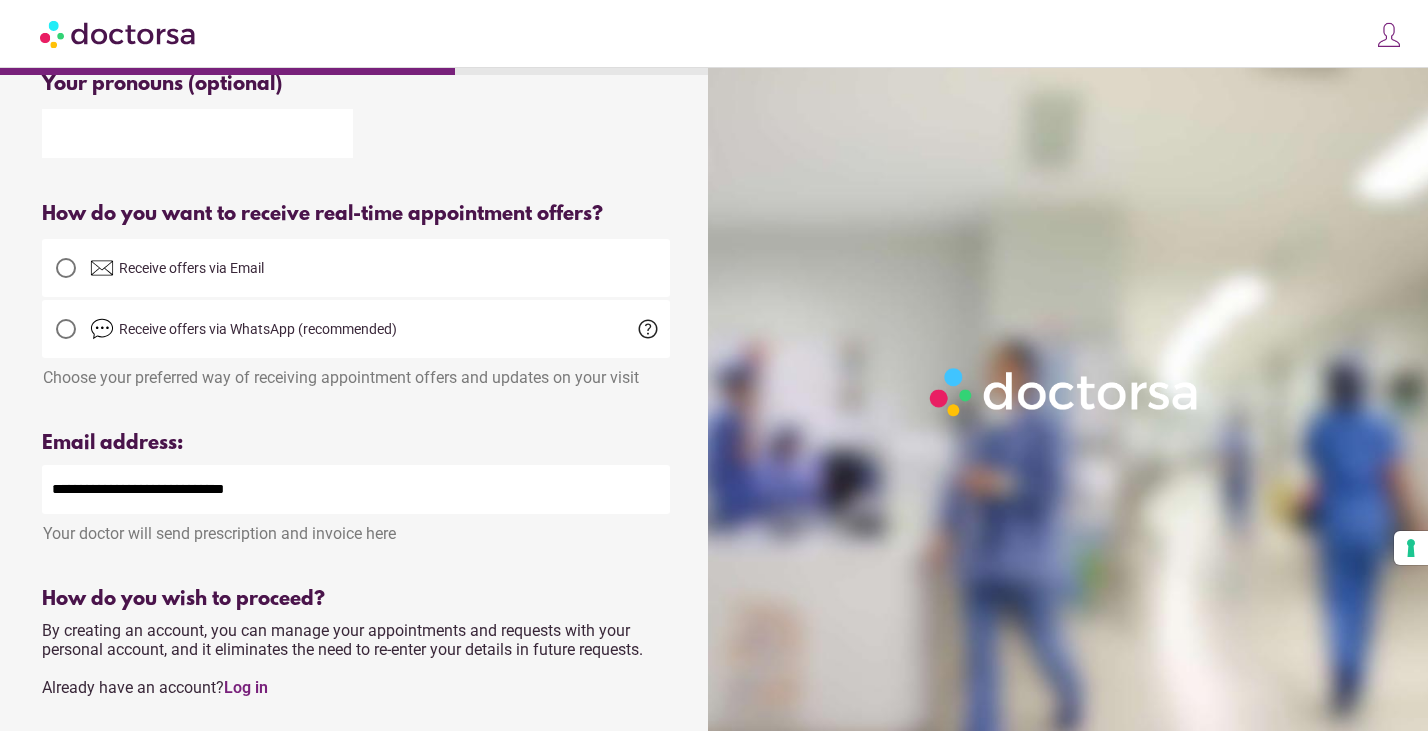 click on "Receive offers via Email" at bounding box center [380, 268] 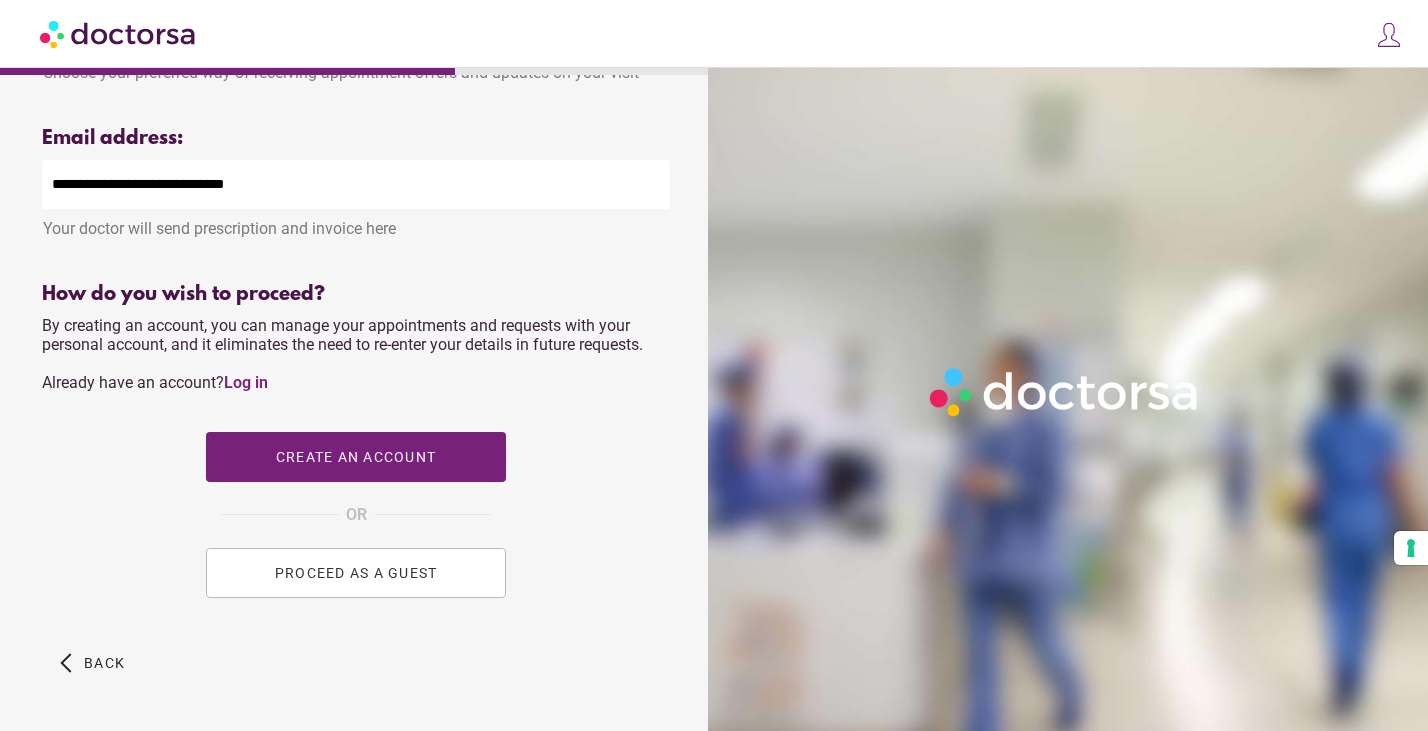 scroll, scrollTop: 686, scrollLeft: 0, axis: vertical 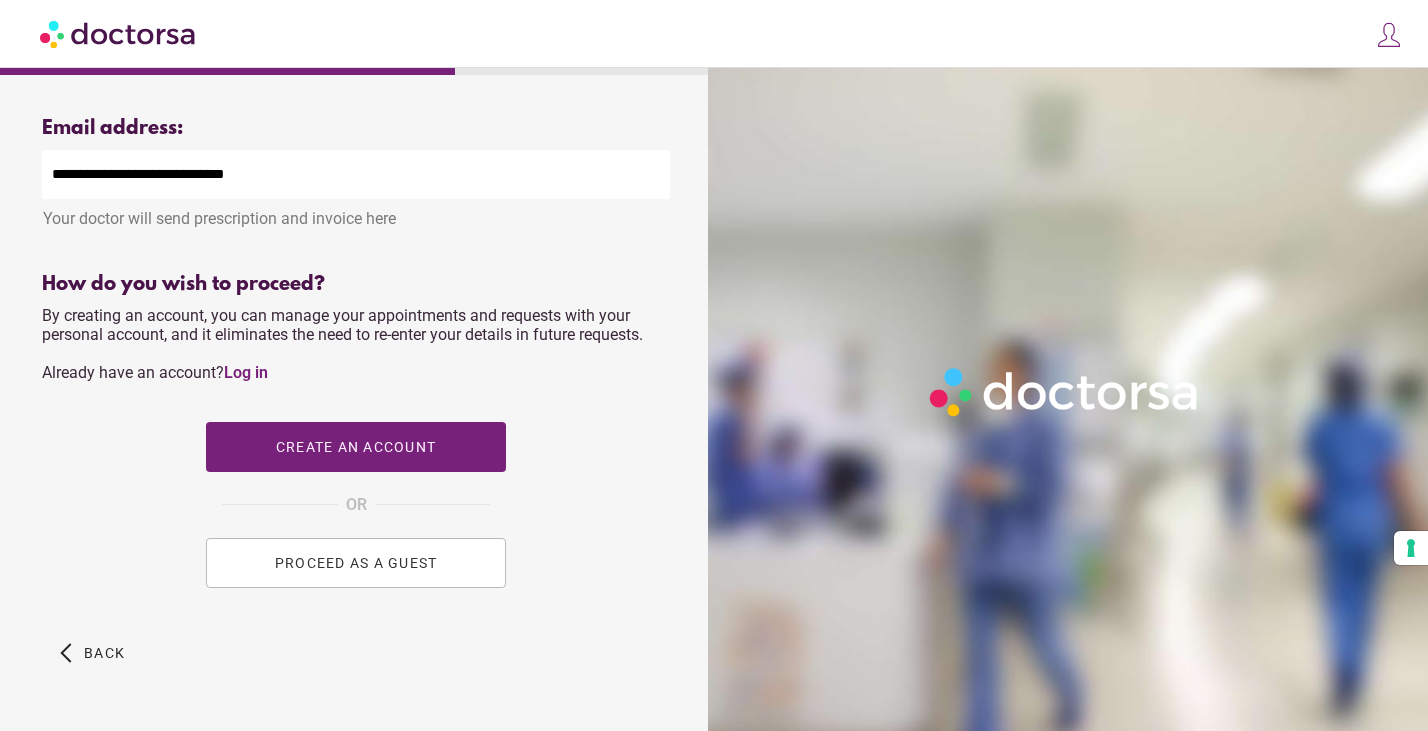 click on "PROCEED AS A GUEST" at bounding box center (356, 563) 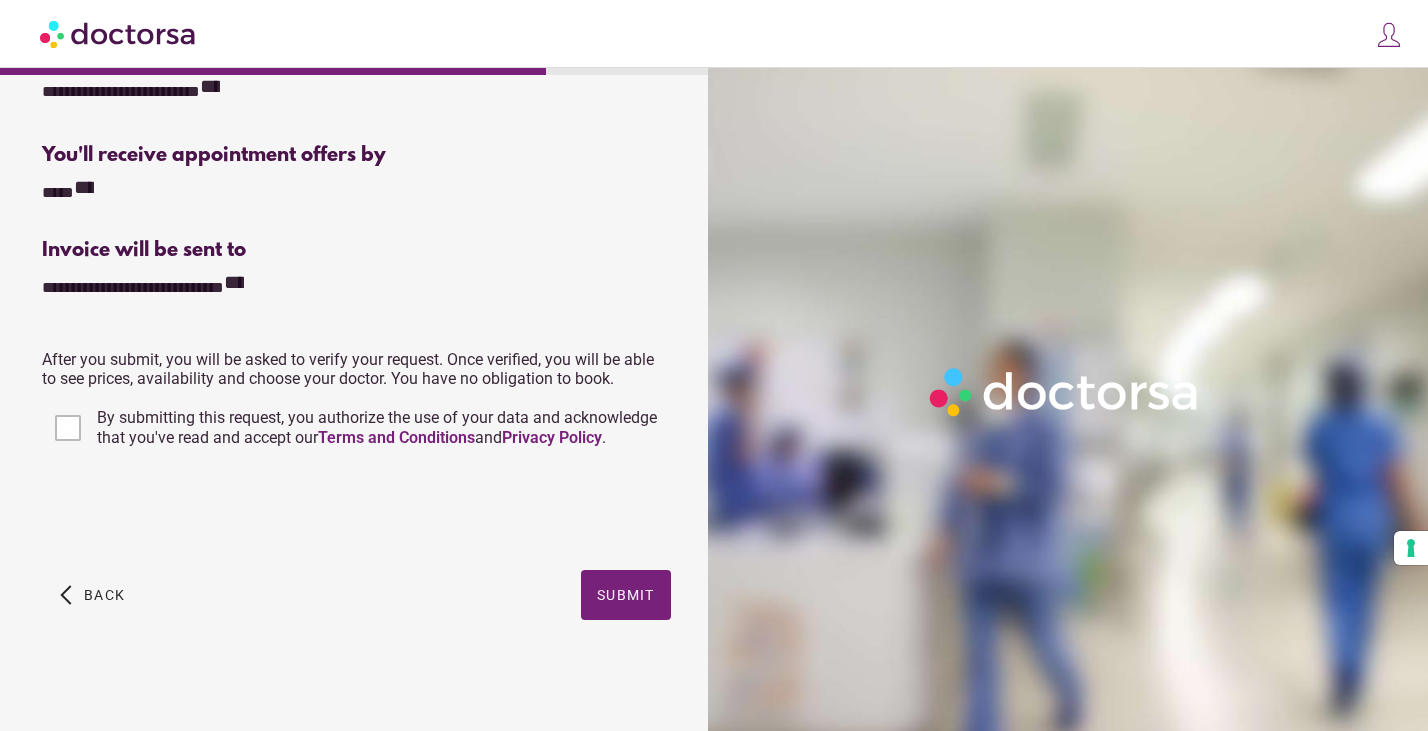 scroll, scrollTop: 453, scrollLeft: 0, axis: vertical 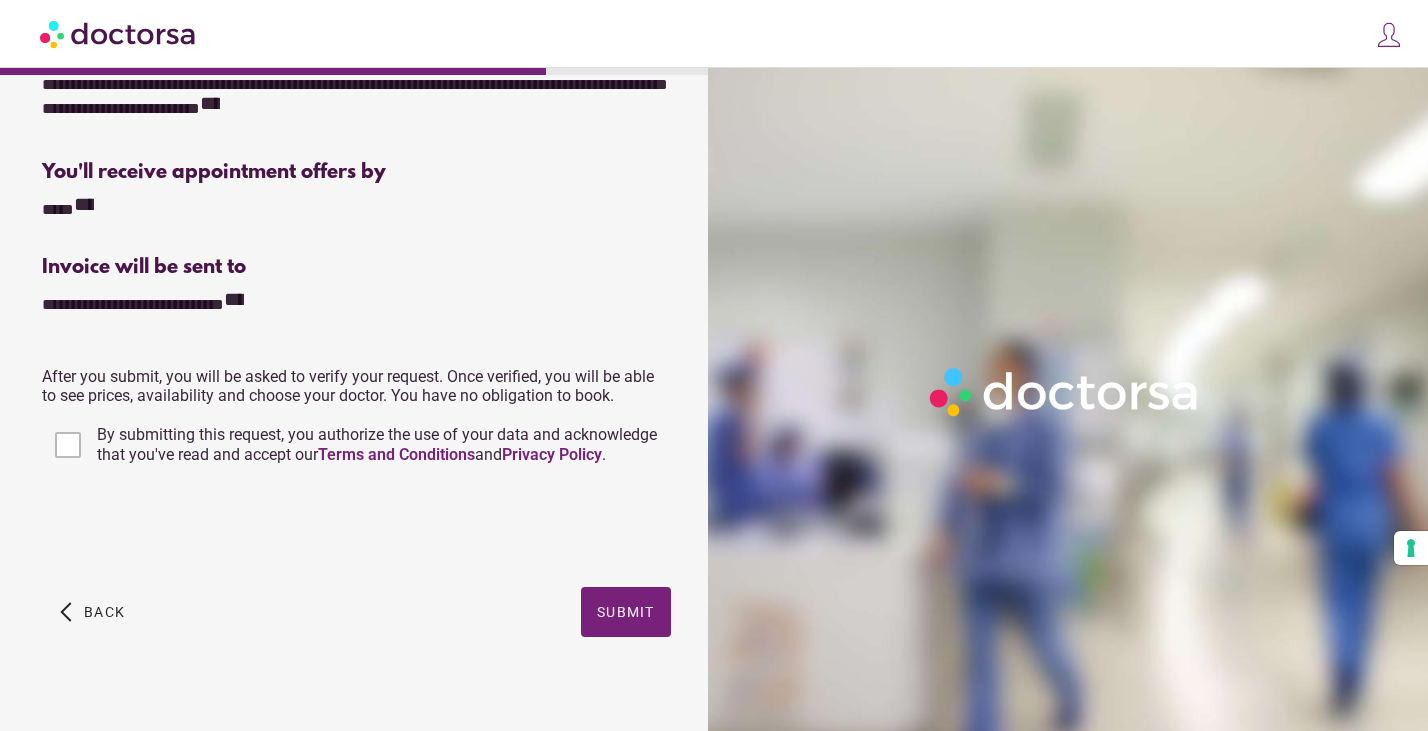 click on "arrow_back_ios
Back
Submit" at bounding box center [356, 627] 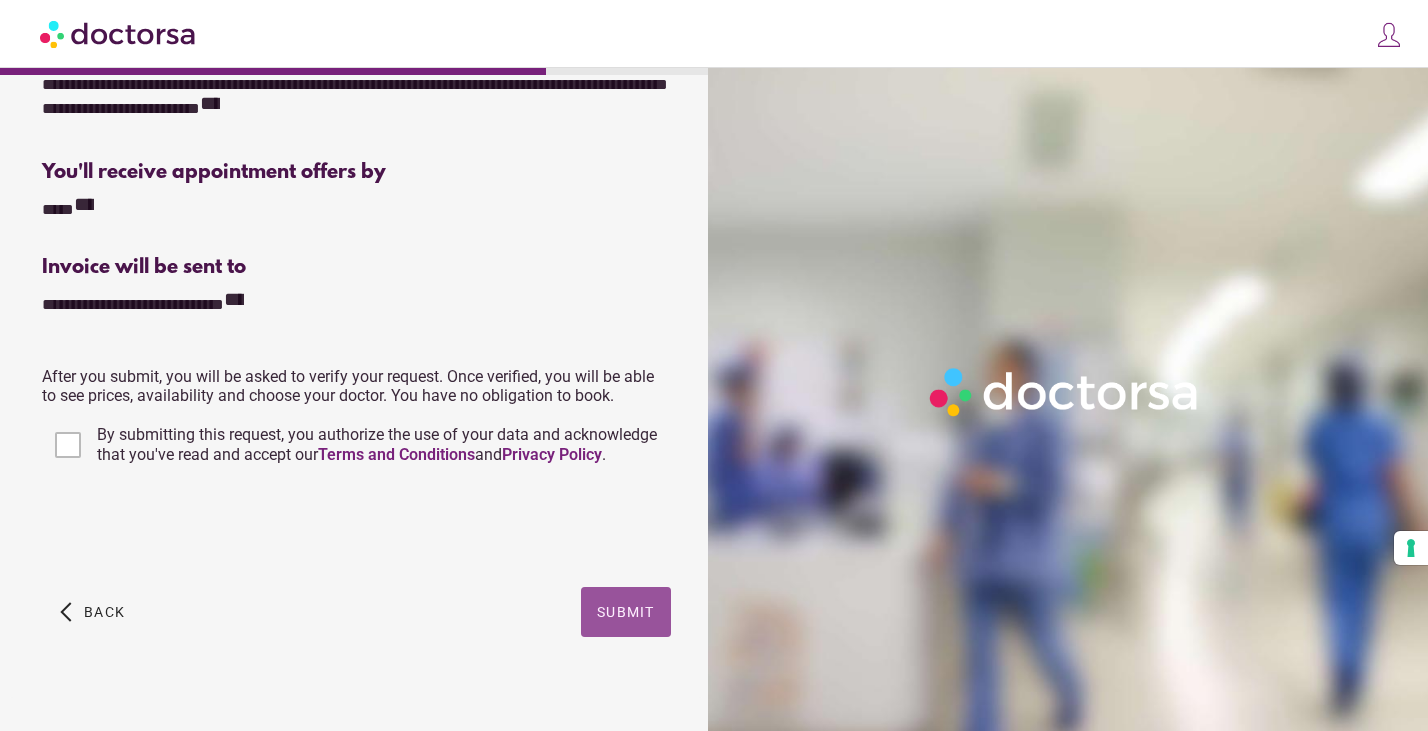 click at bounding box center [626, 612] 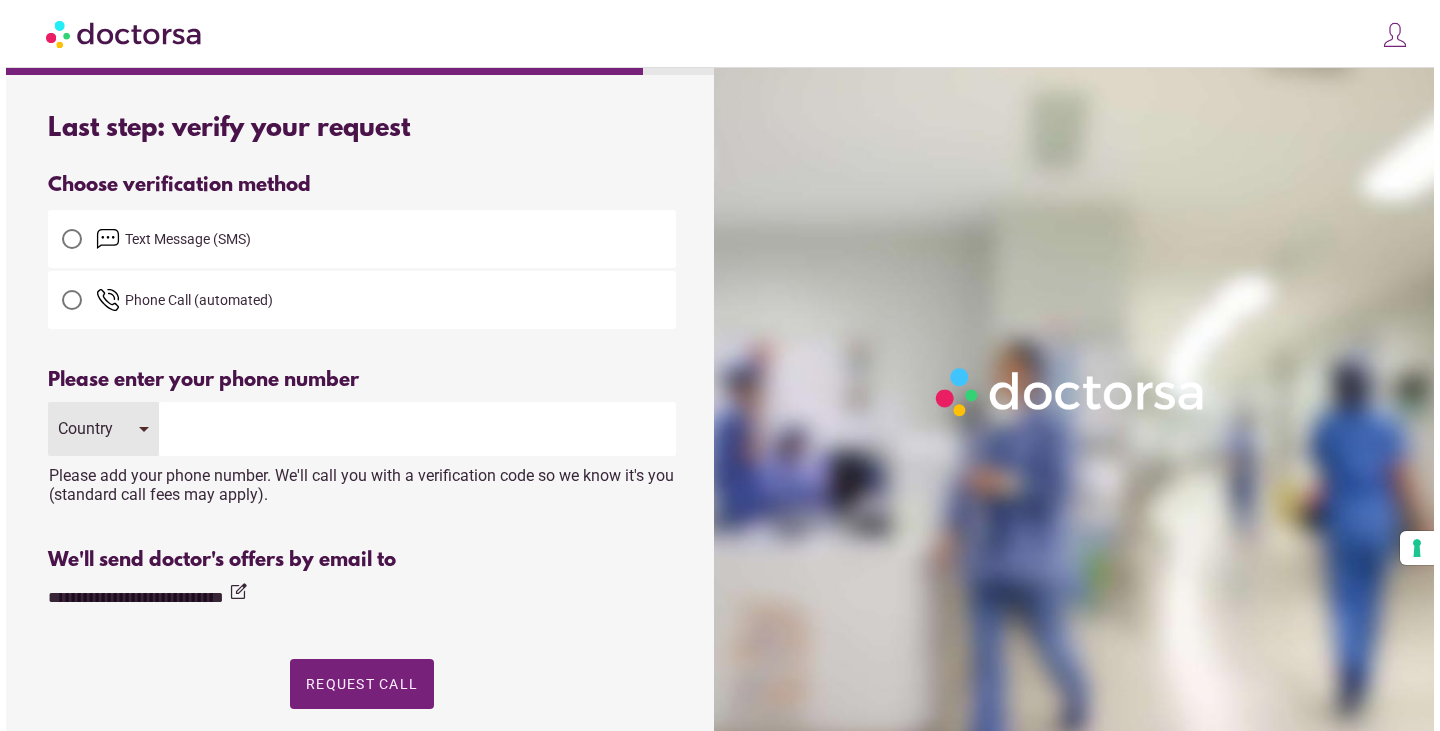 scroll, scrollTop: 0, scrollLeft: 0, axis: both 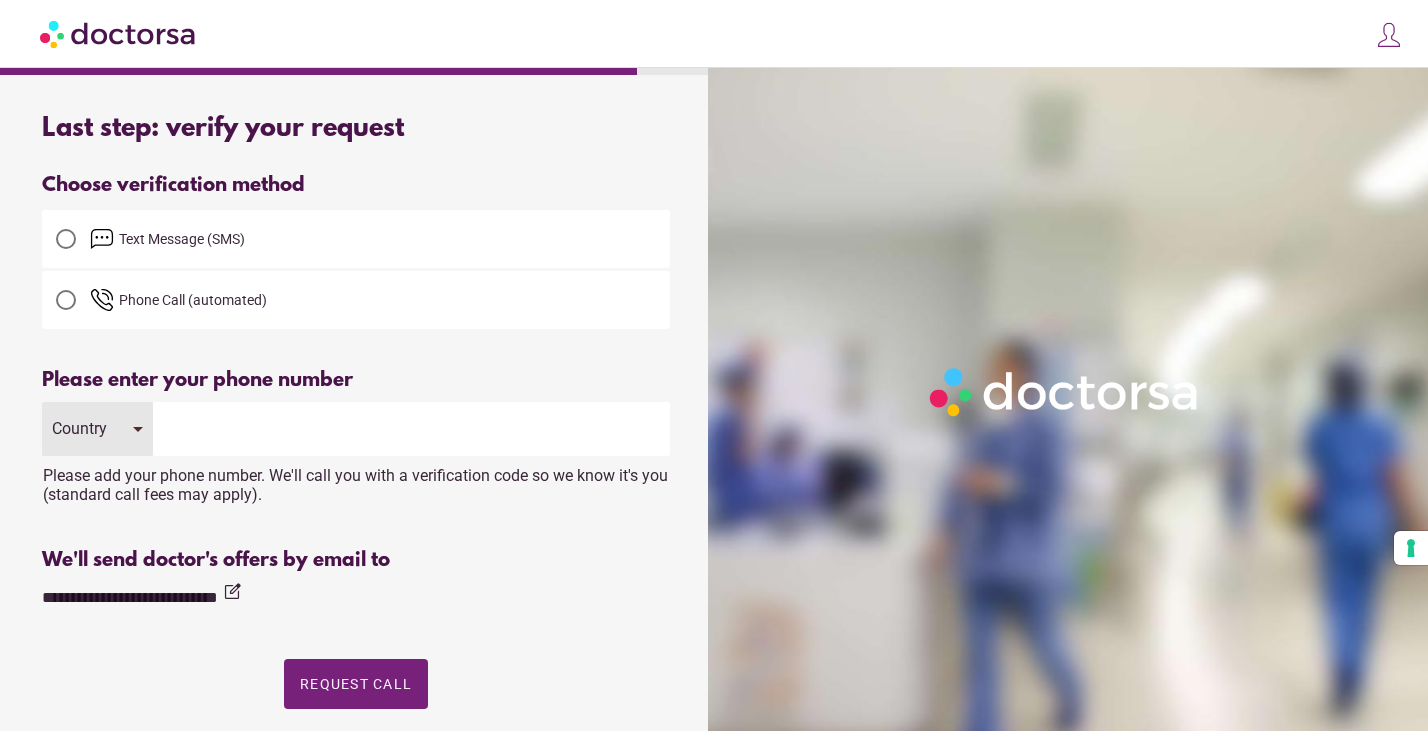 click at bounding box center [411, 429] 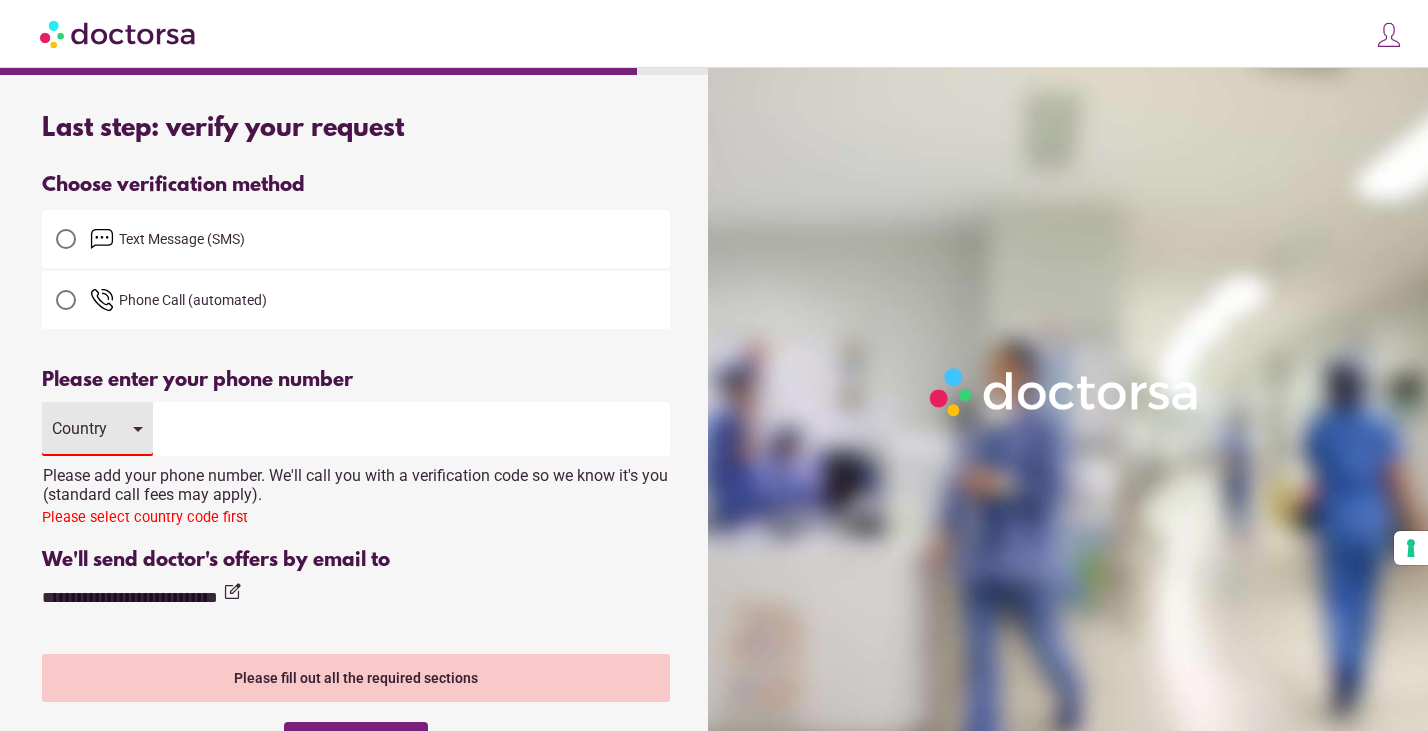 click at bounding box center [411, 429] 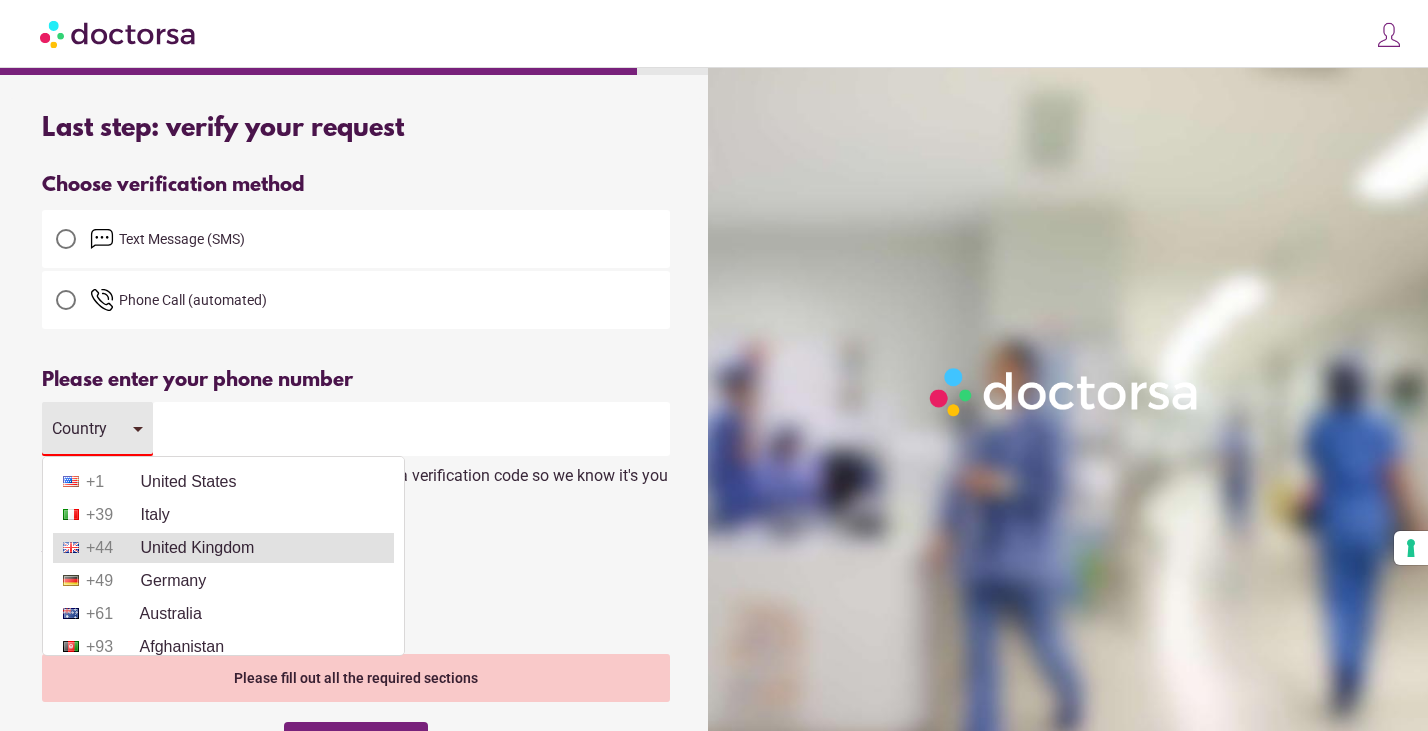 click on "+44   United Kingdom" at bounding box center [223, 548] 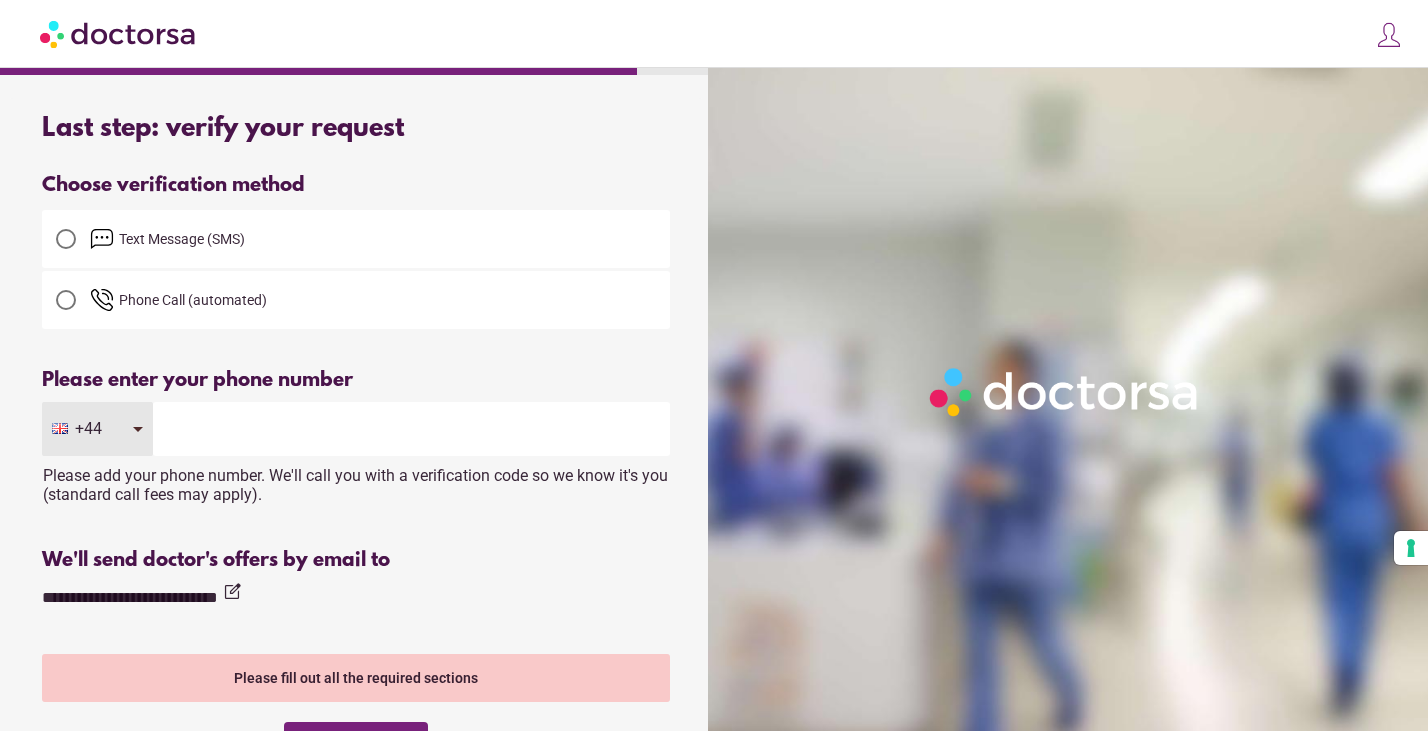 click at bounding box center [411, 429] 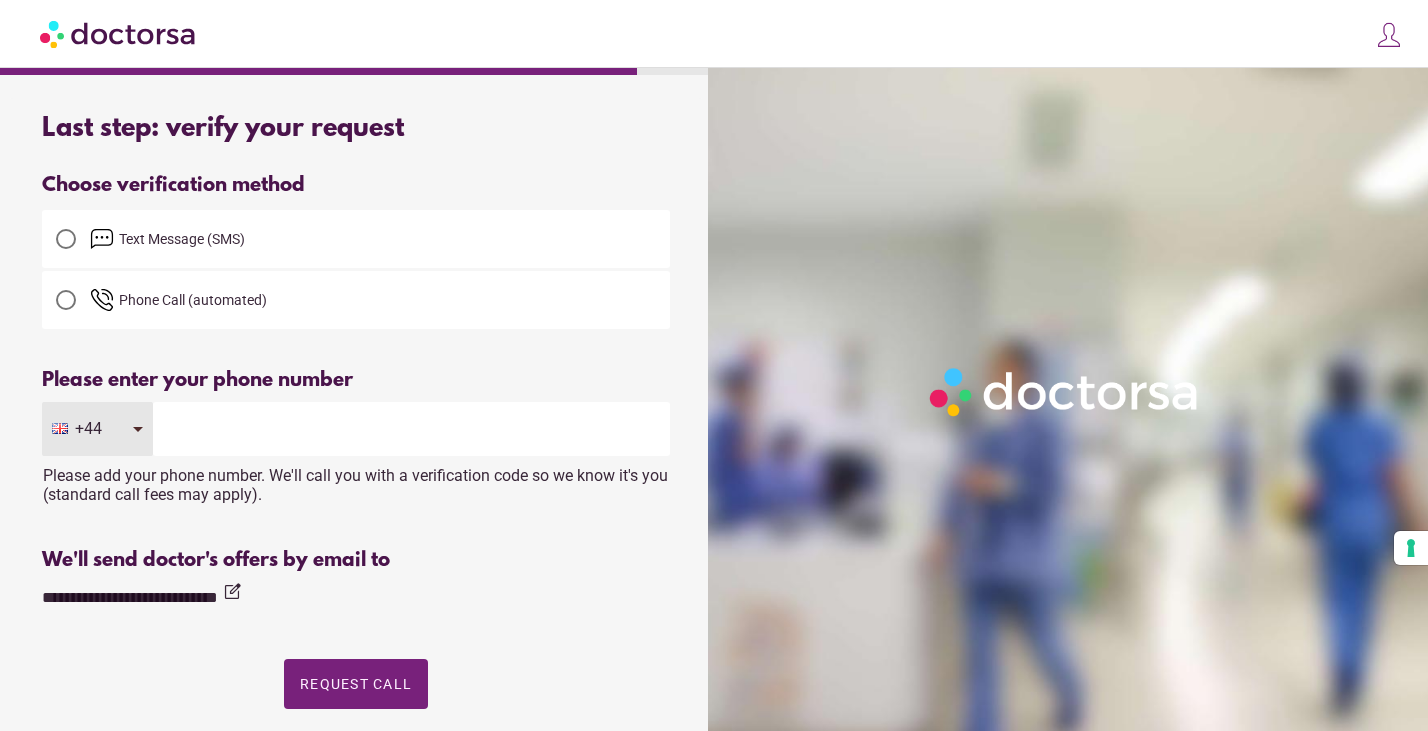 type on "**********" 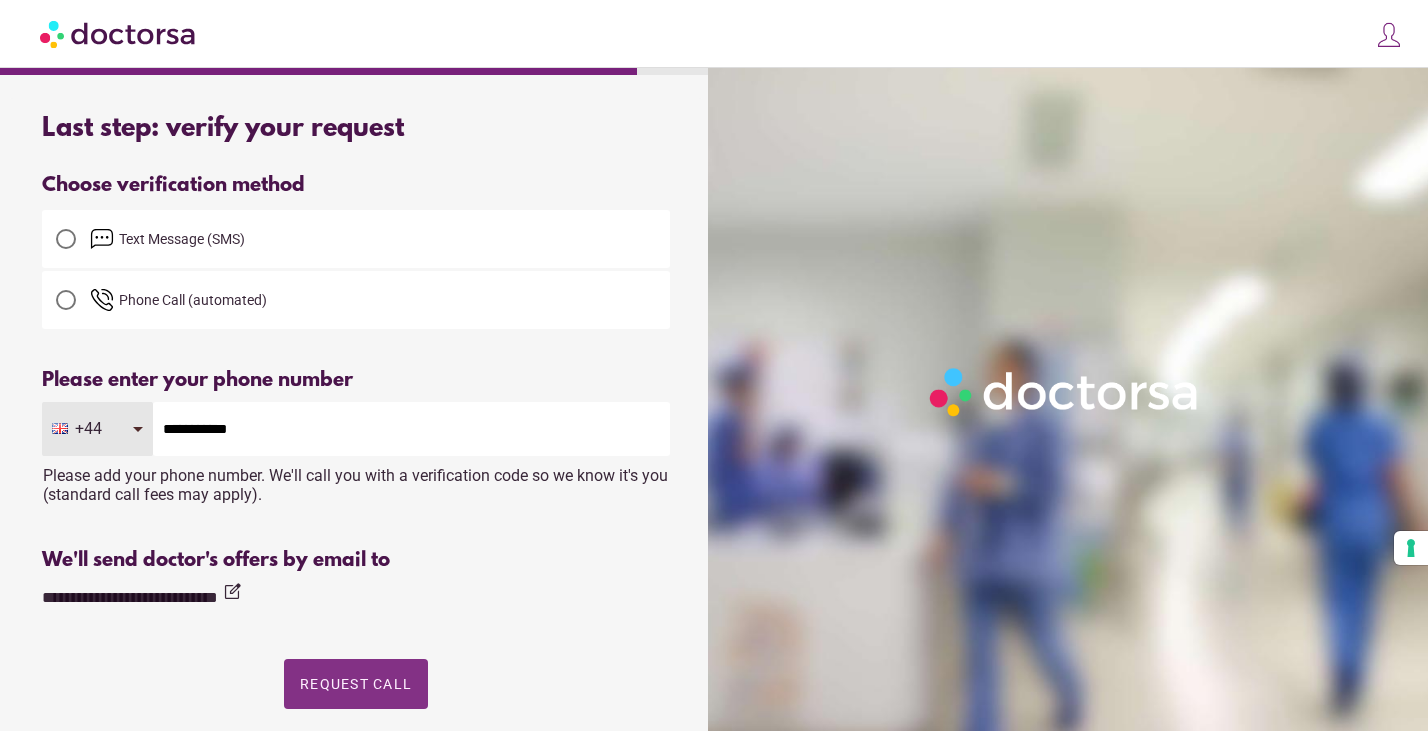 click at bounding box center (356, 684) 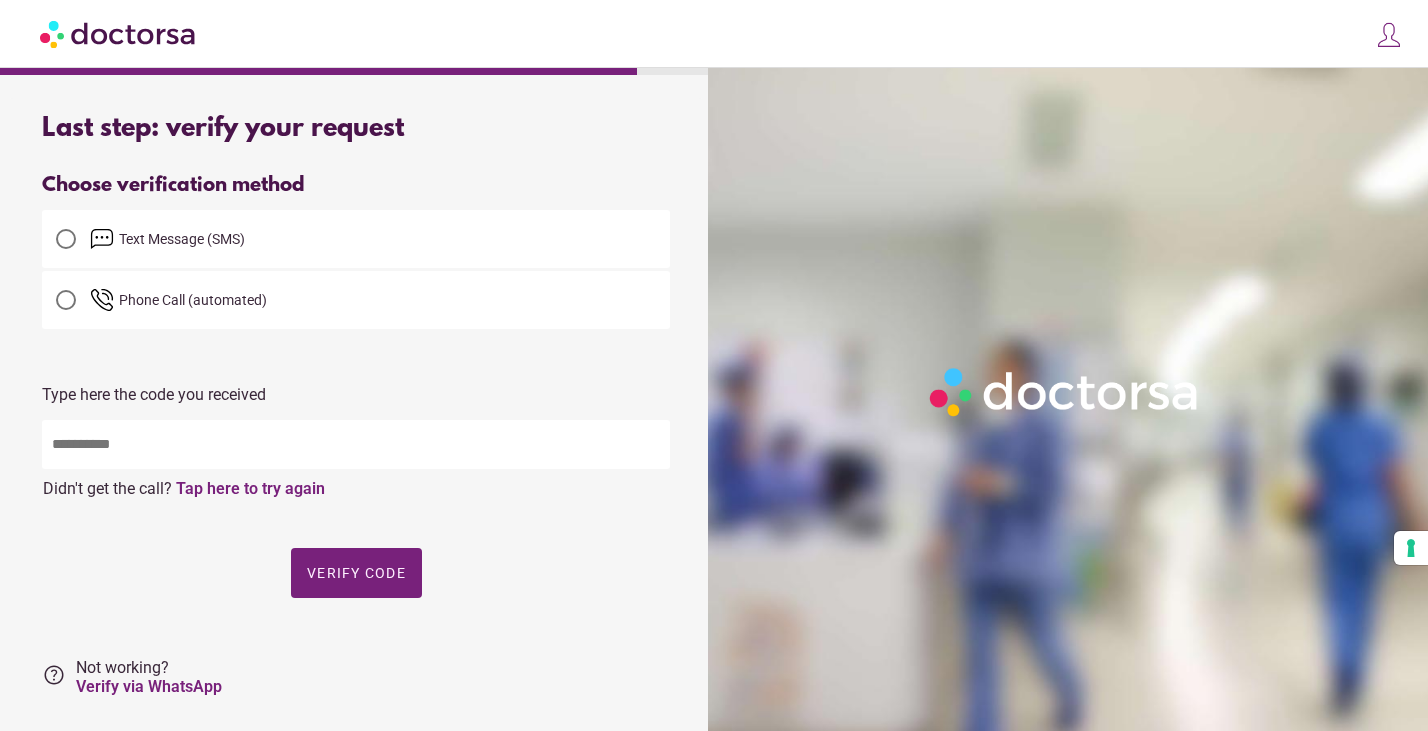 click at bounding box center [356, 444] 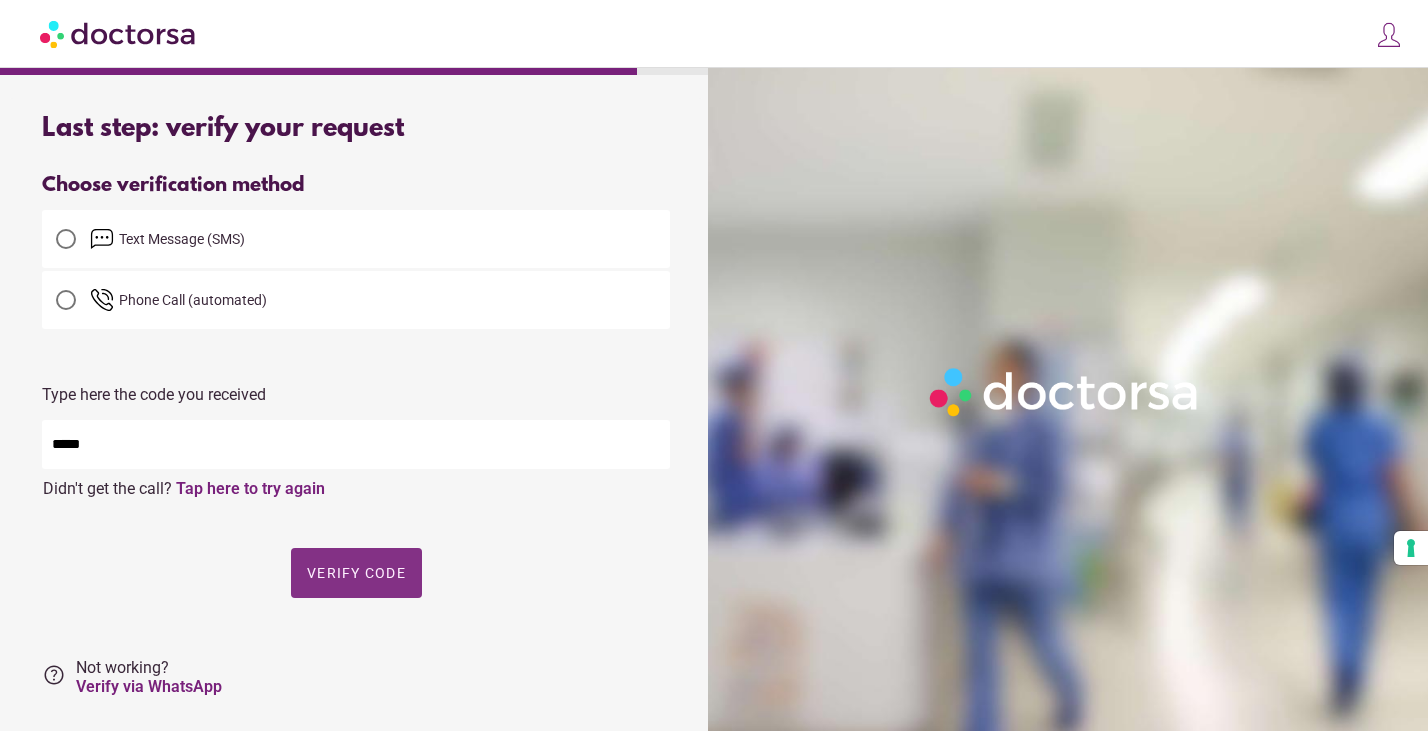 type on "*****" 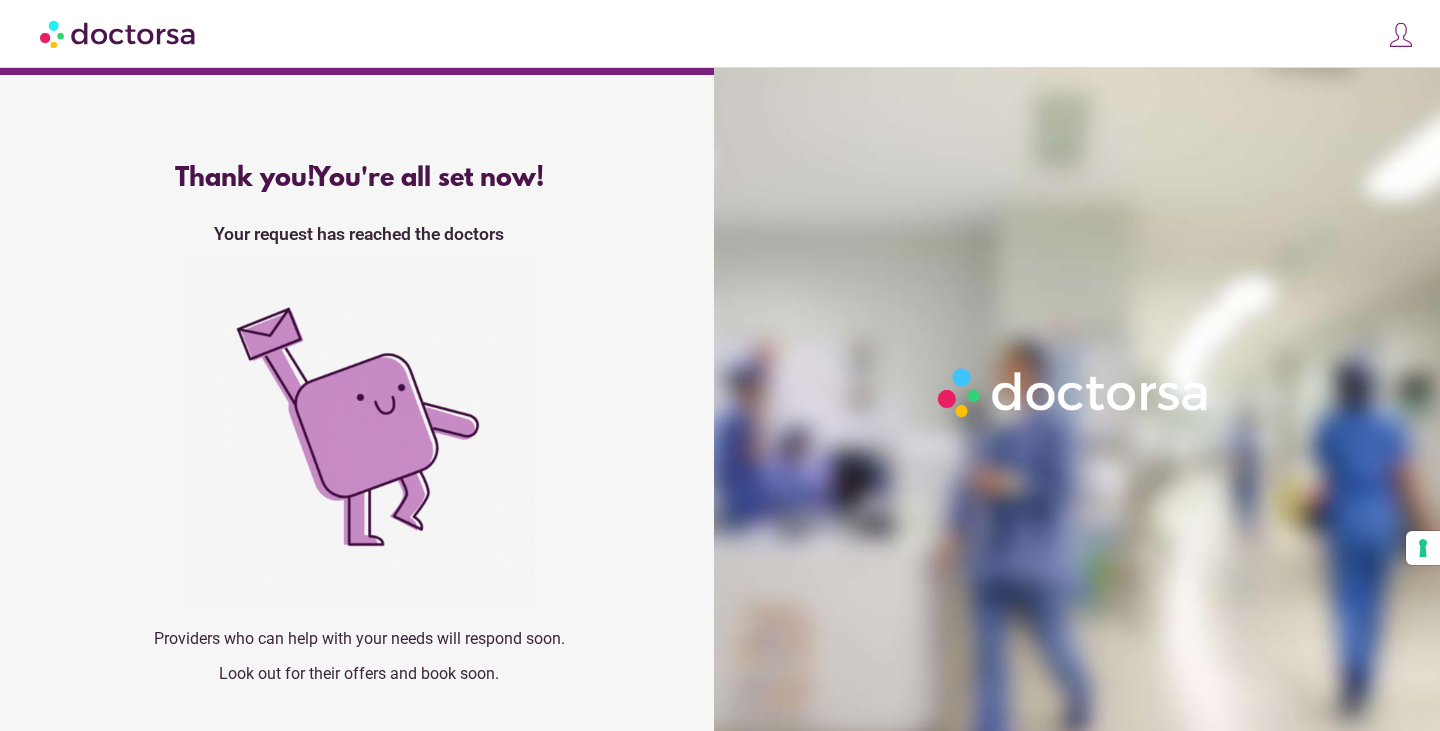 click at bounding box center [1401, 35] 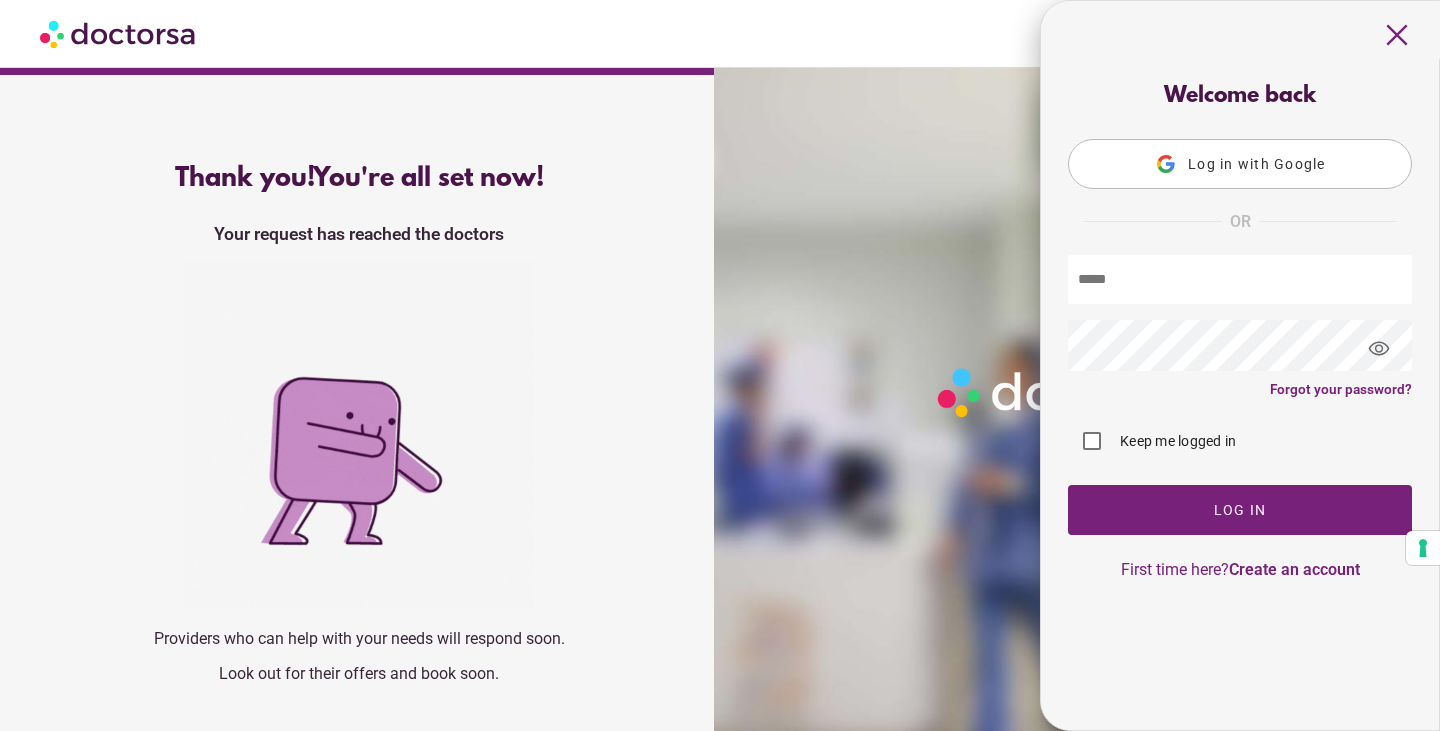 click on "close" at bounding box center (1397, 35) 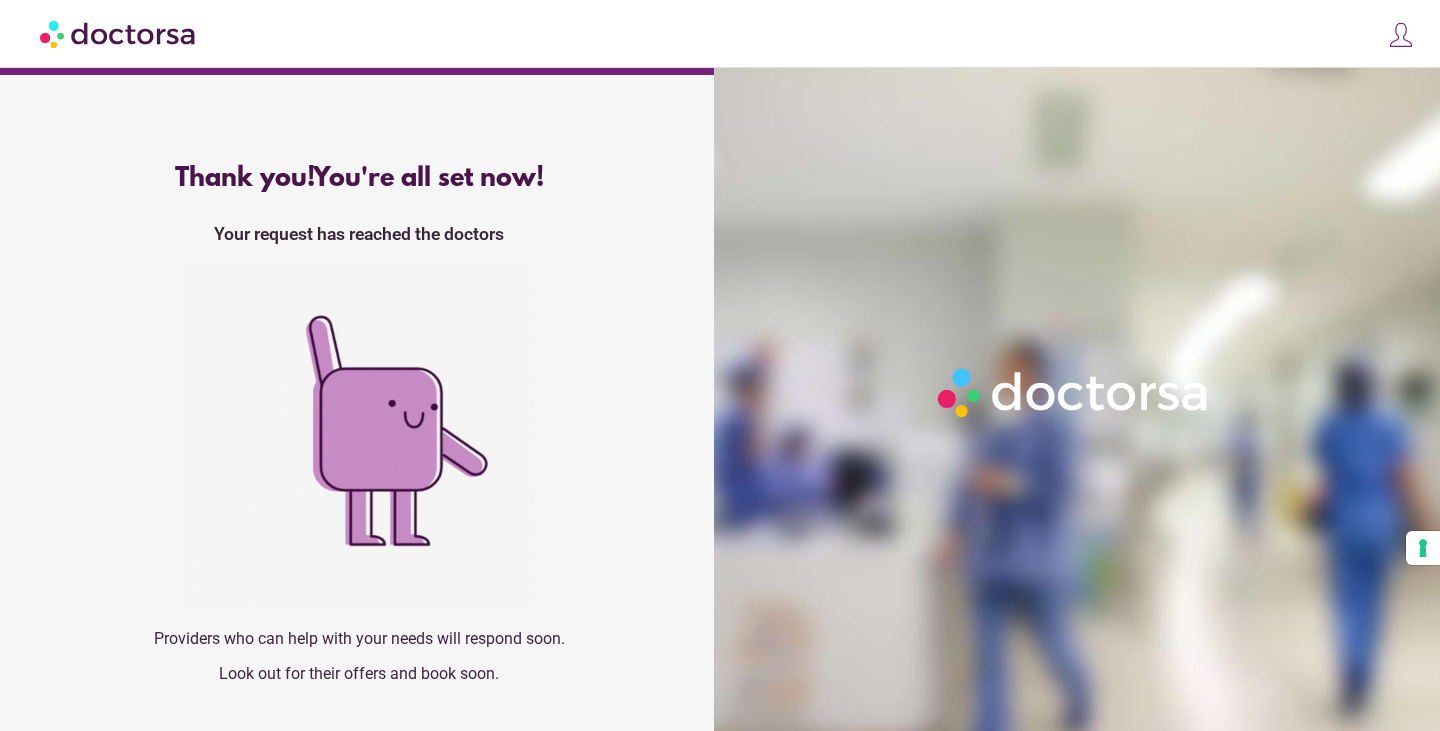 click at bounding box center [119, 33] 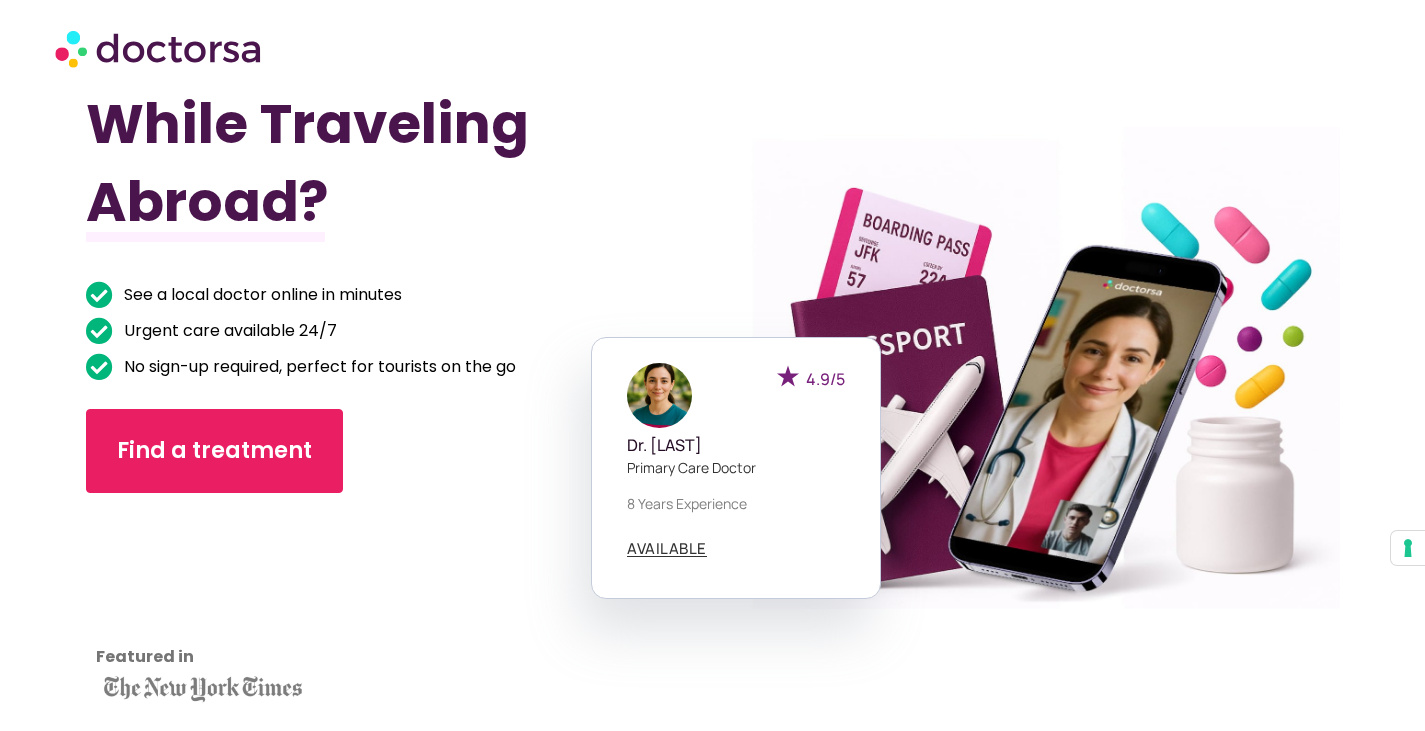 scroll, scrollTop: 104, scrollLeft: 0, axis: vertical 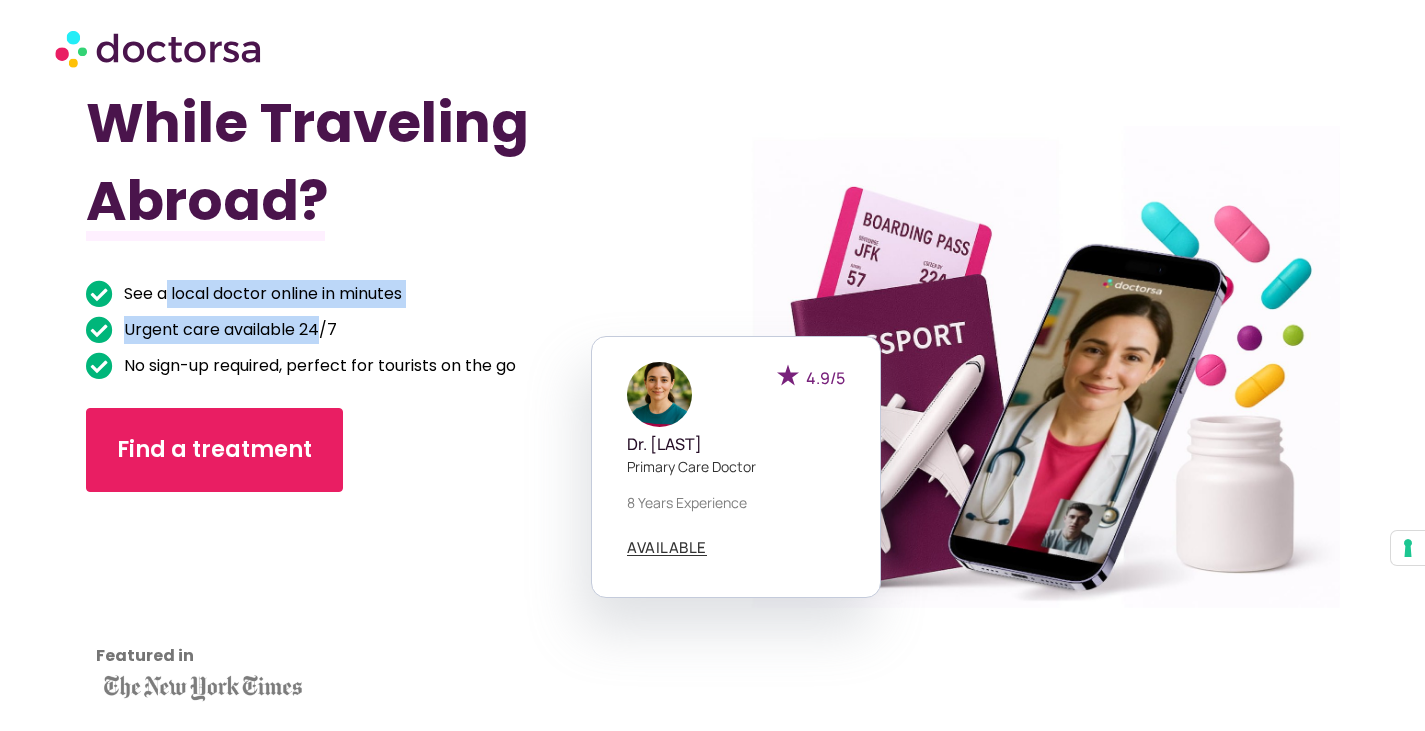 drag, startPoint x: 323, startPoint y: 345, endPoint x: 170, endPoint y: 285, distance: 164.34415 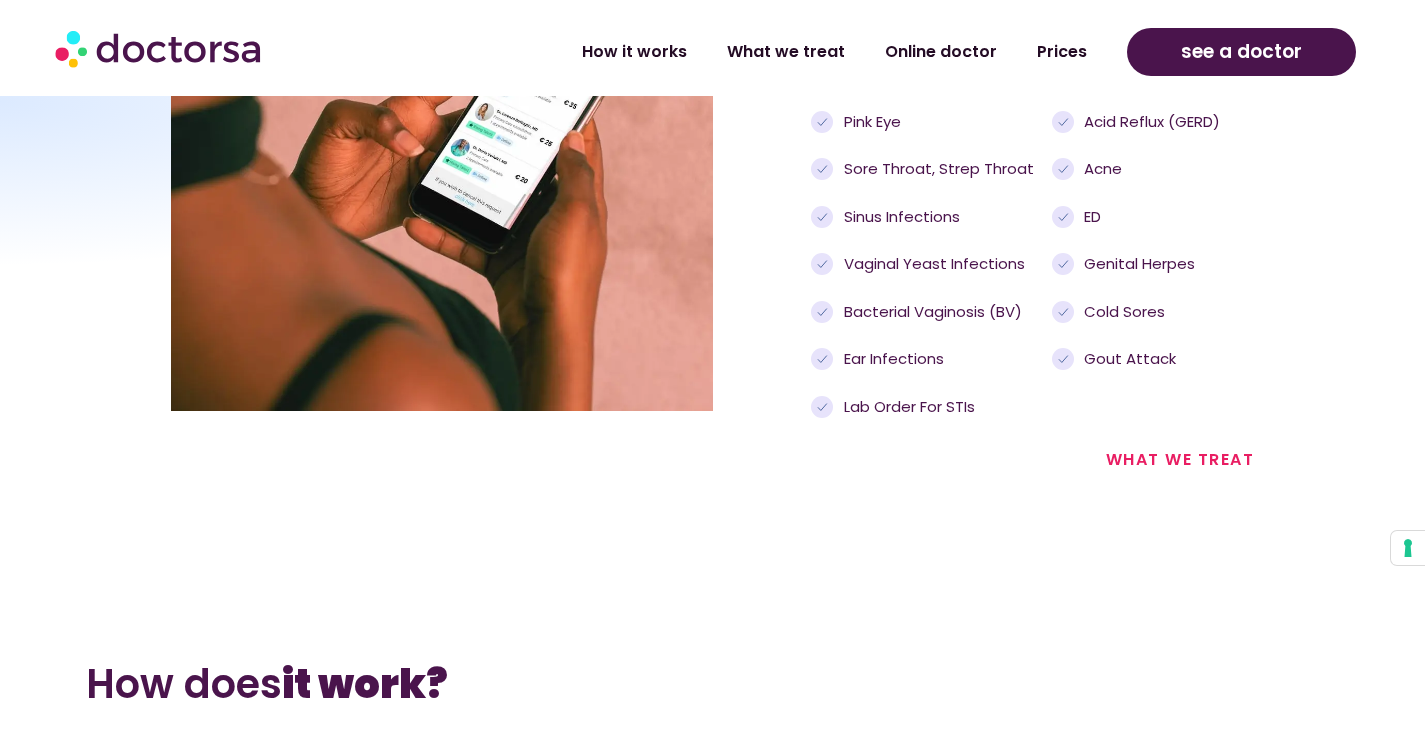 scroll, scrollTop: 2248, scrollLeft: 0, axis: vertical 